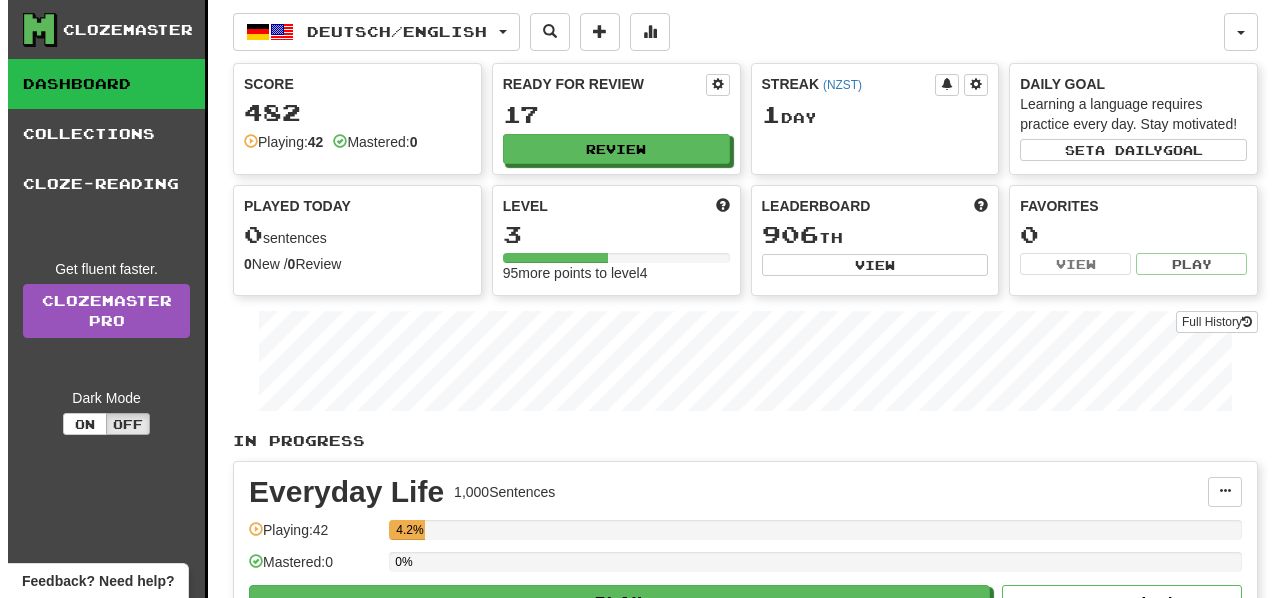 scroll, scrollTop: 0, scrollLeft: 0, axis: both 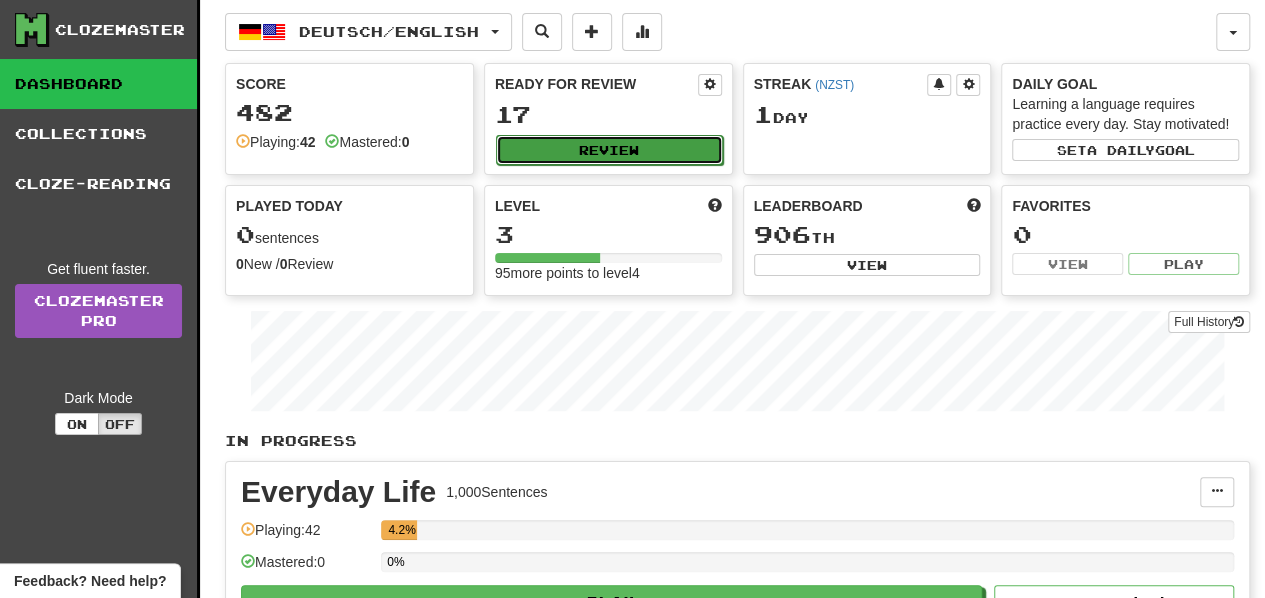 click on "Review" at bounding box center (609, 150) 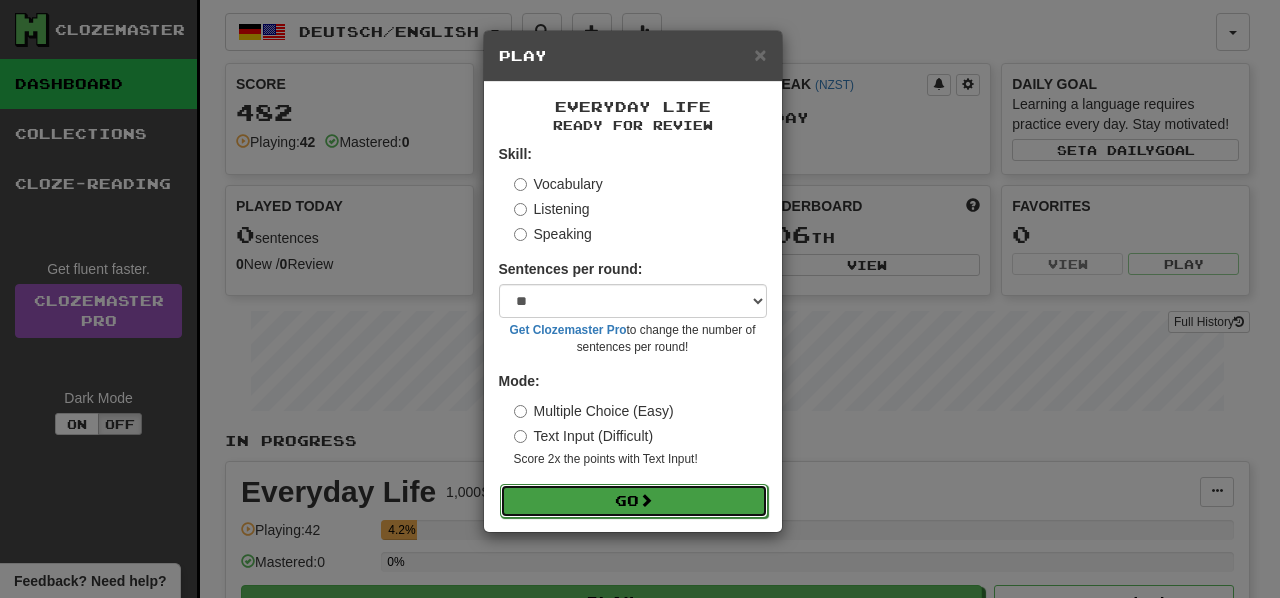 click on "Go" at bounding box center (634, 501) 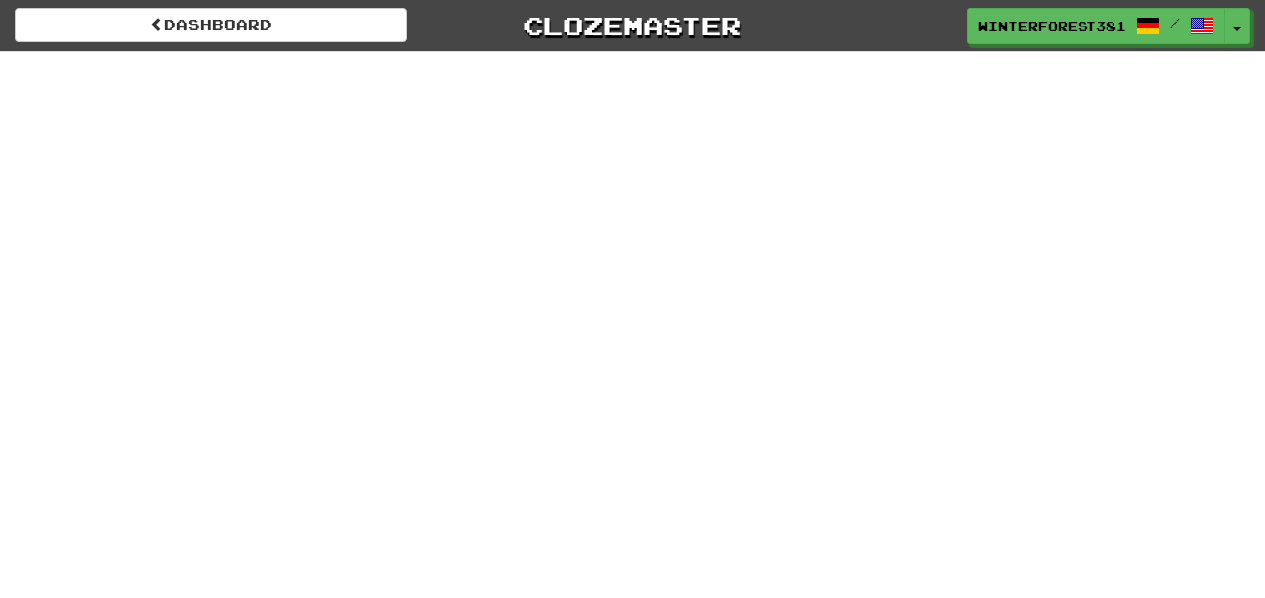 scroll, scrollTop: 0, scrollLeft: 0, axis: both 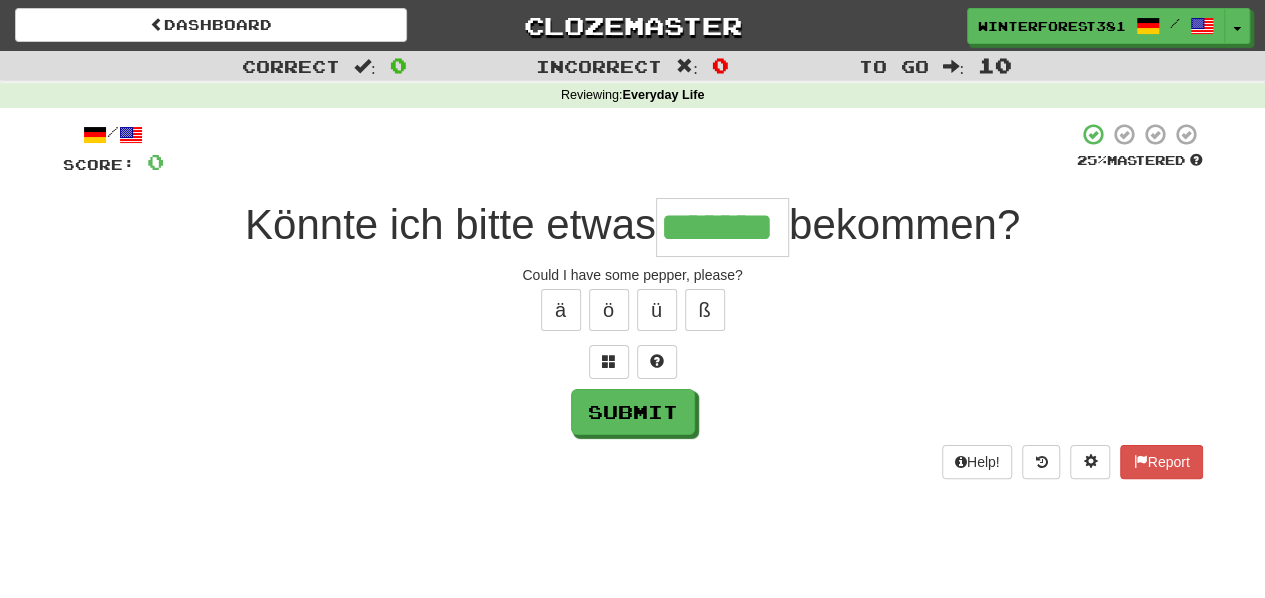 type on "*******" 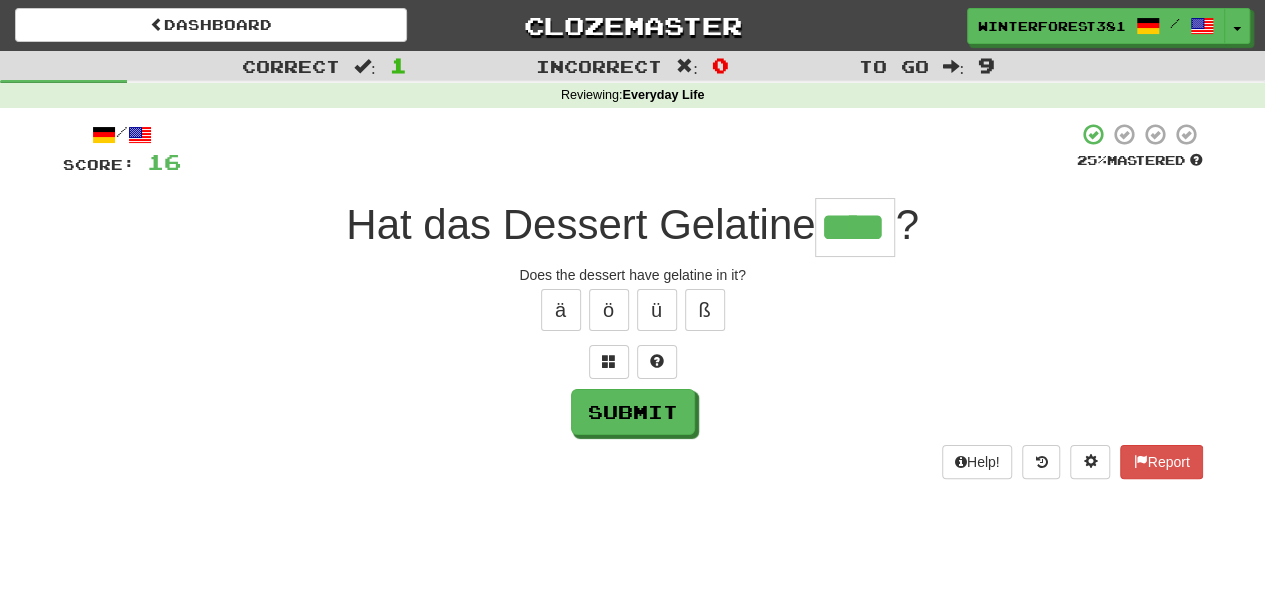 type on "****" 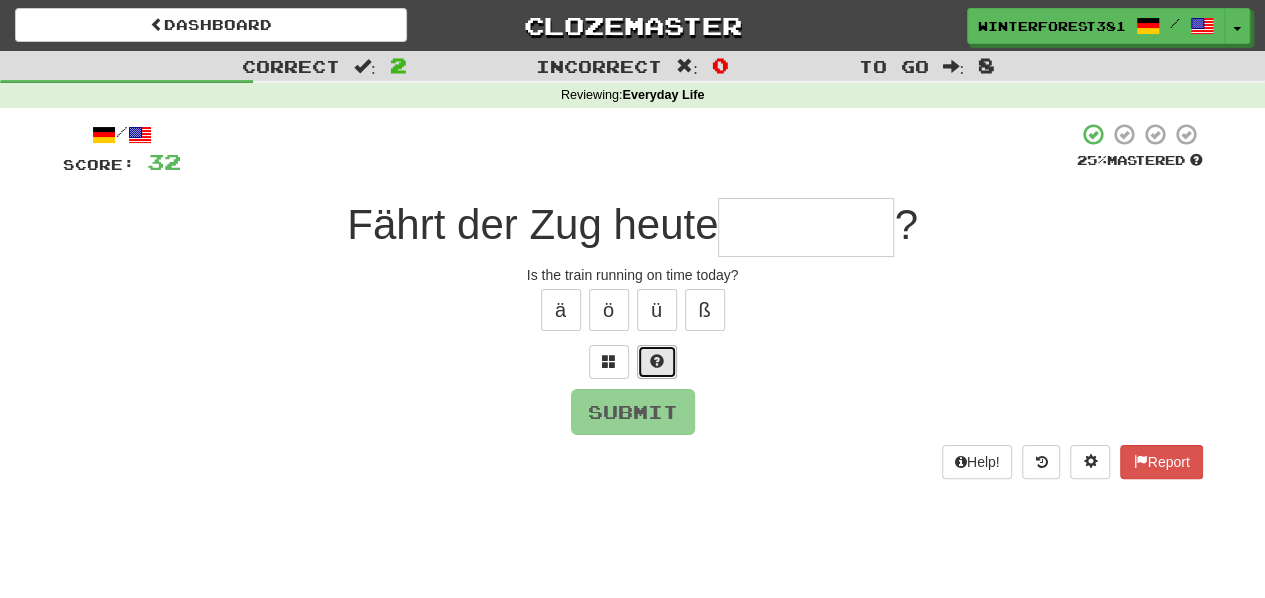 click at bounding box center [657, 361] 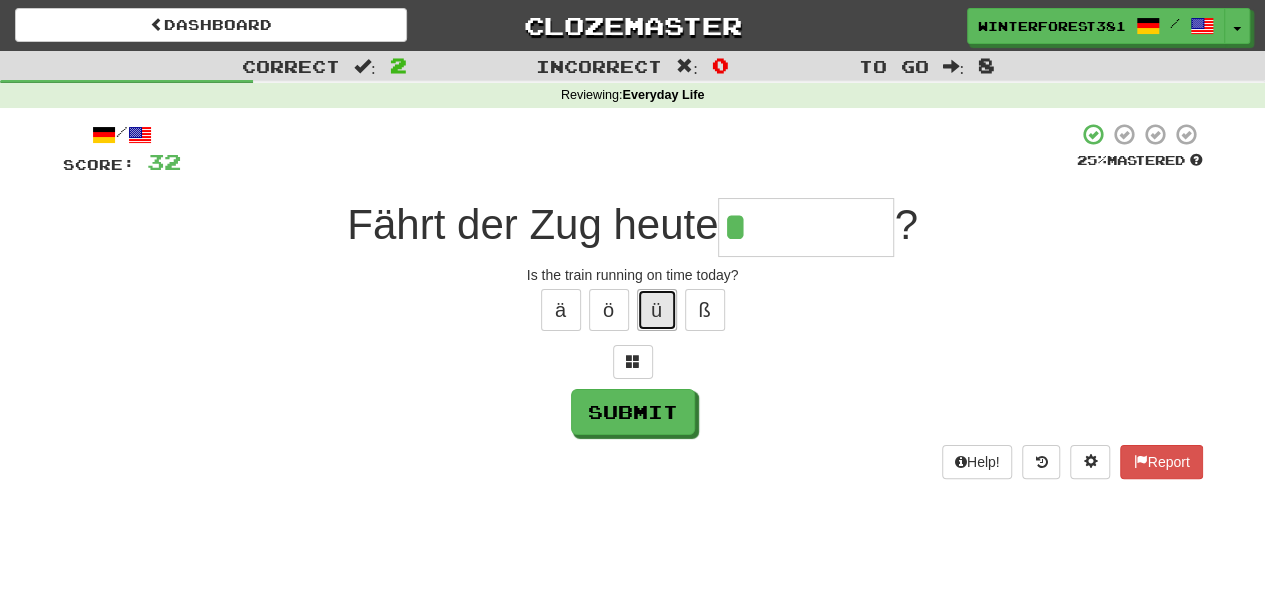 click on "ü" at bounding box center (657, 310) 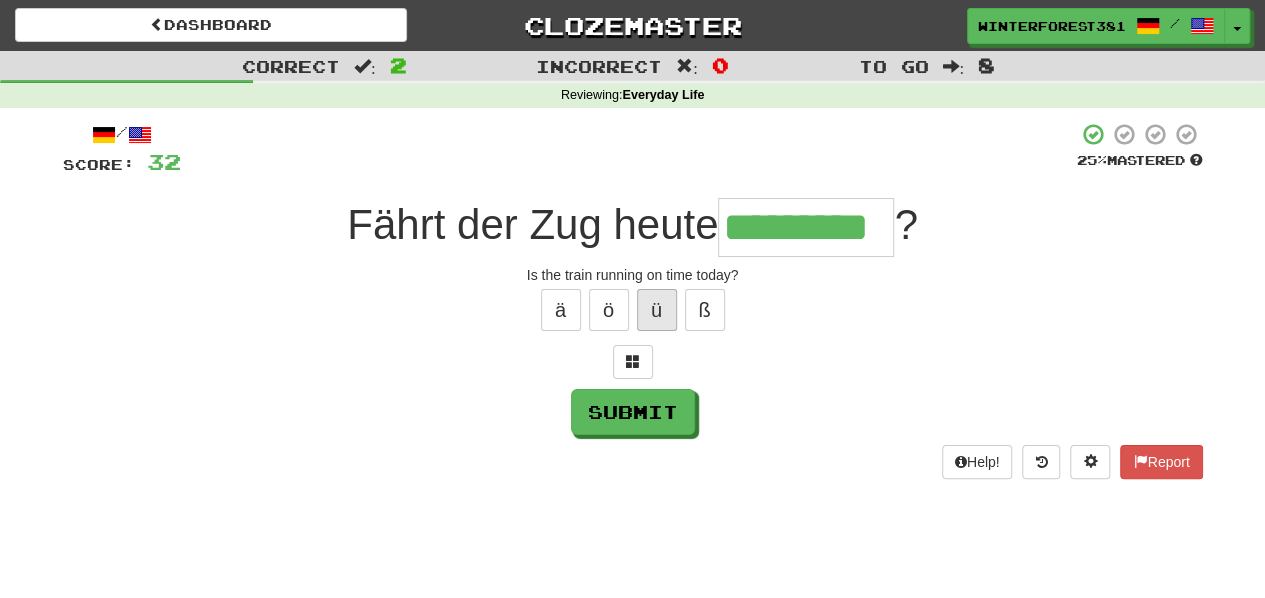 type on "*********" 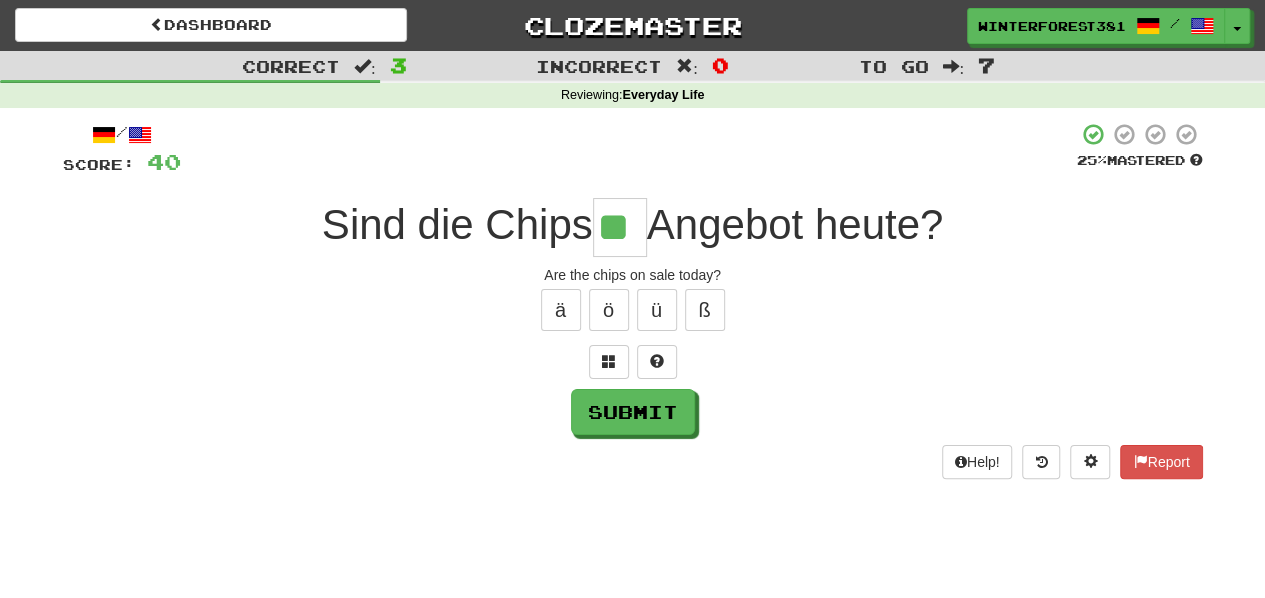 type on "**" 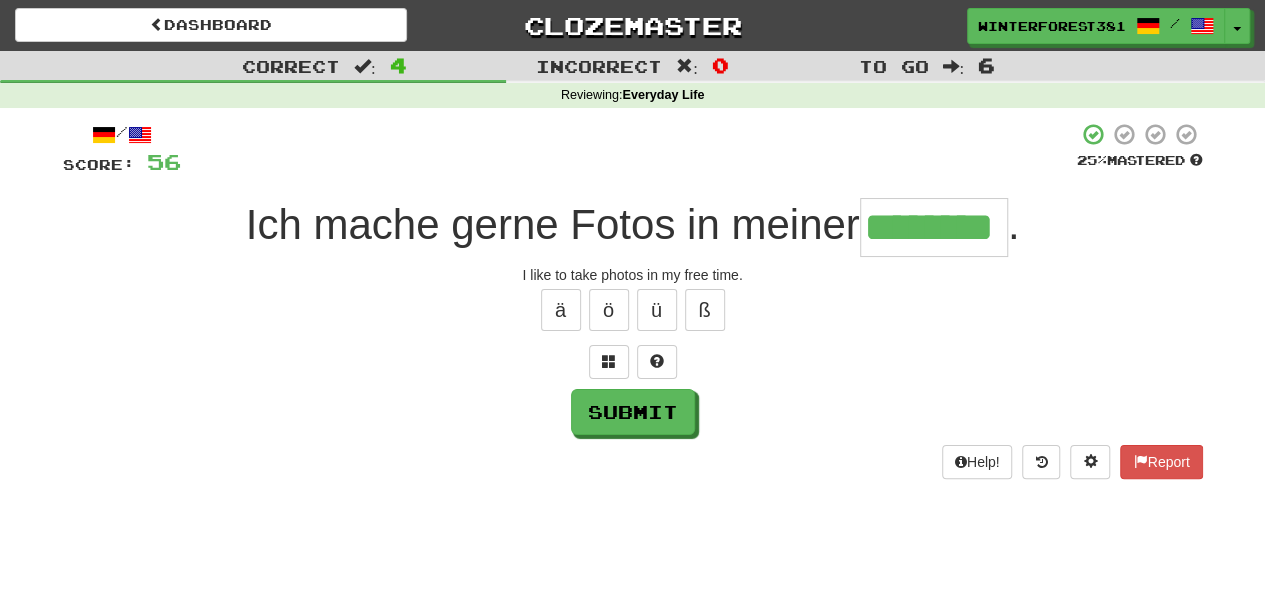 type on "********" 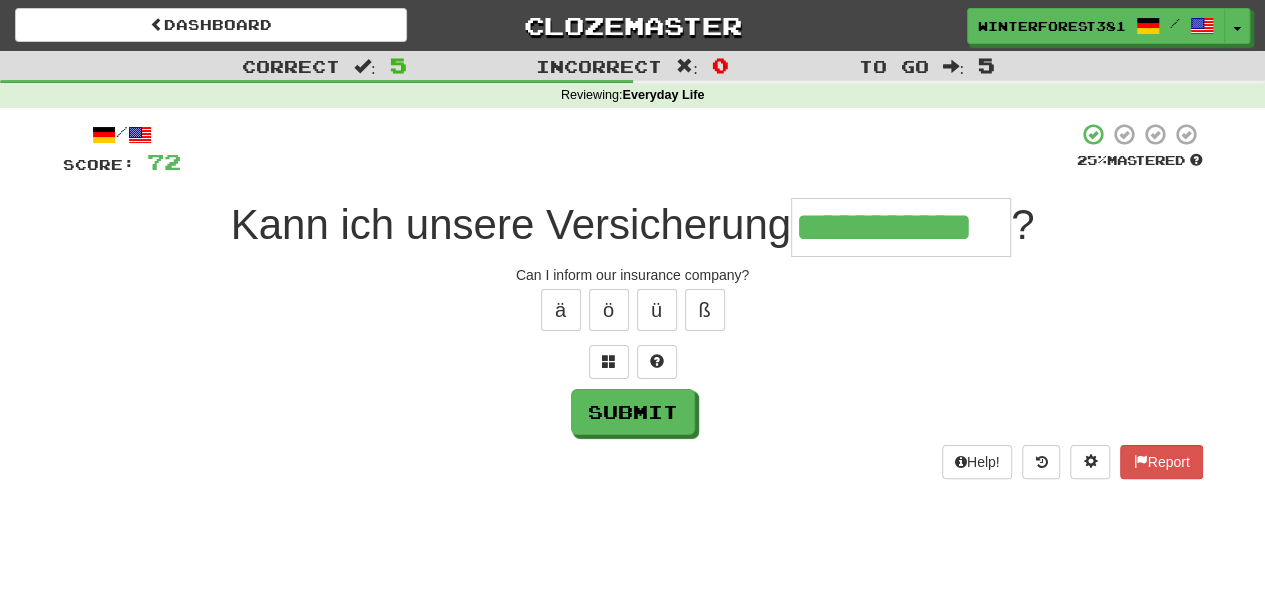 type on "**********" 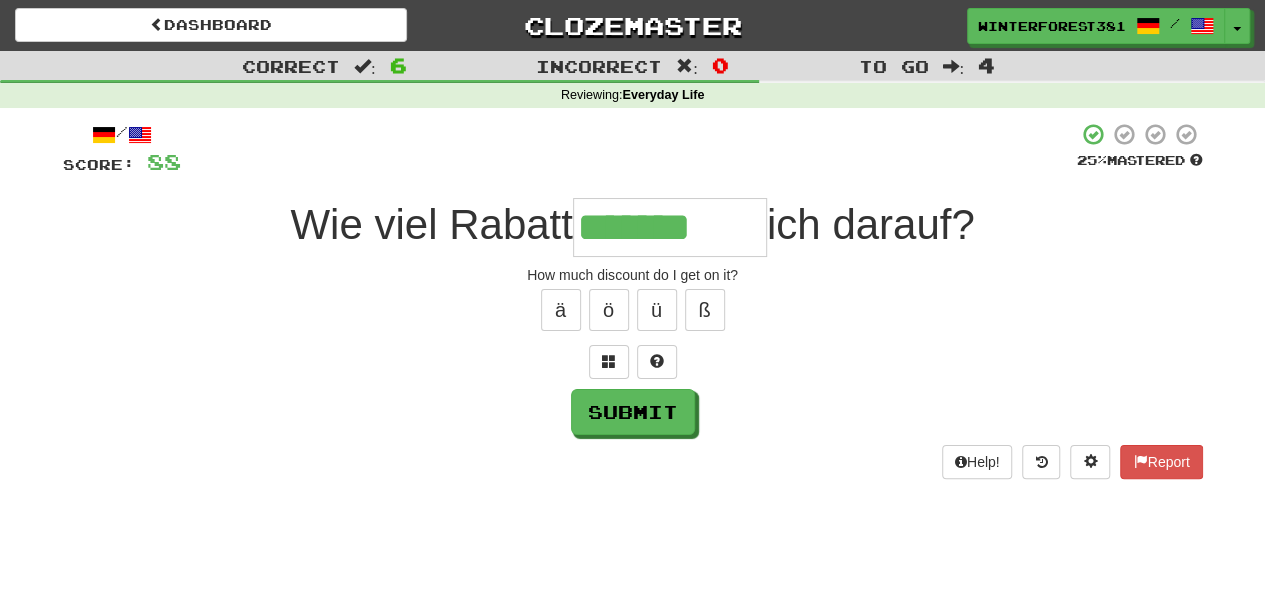 type on "*******" 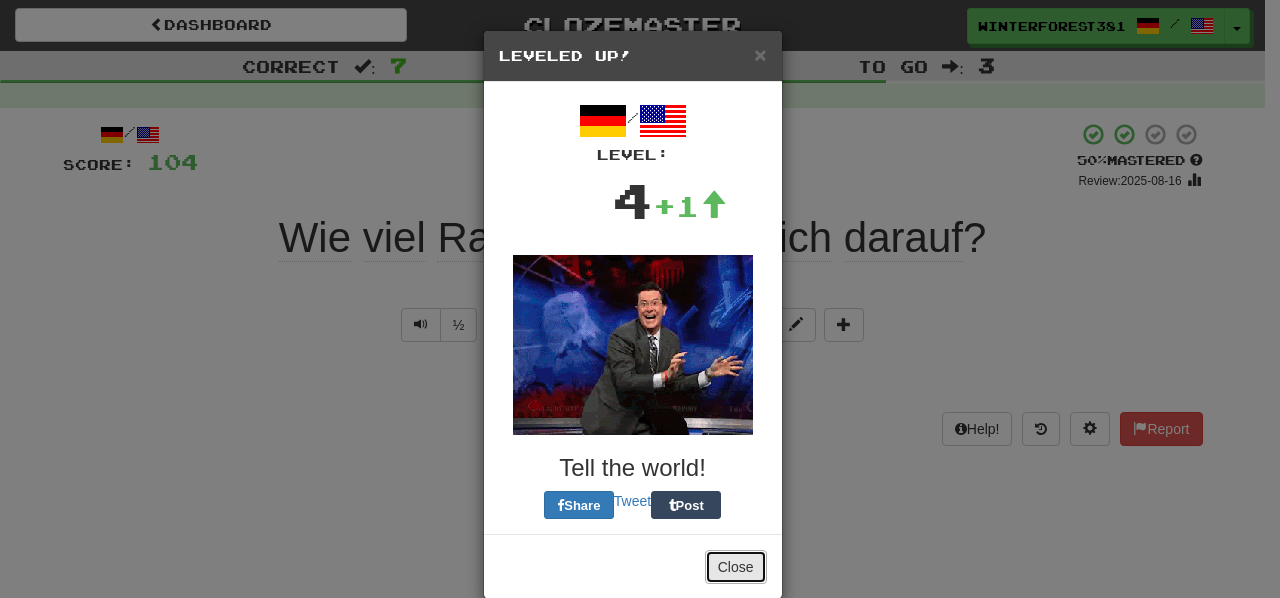 click on "Close" at bounding box center [736, 567] 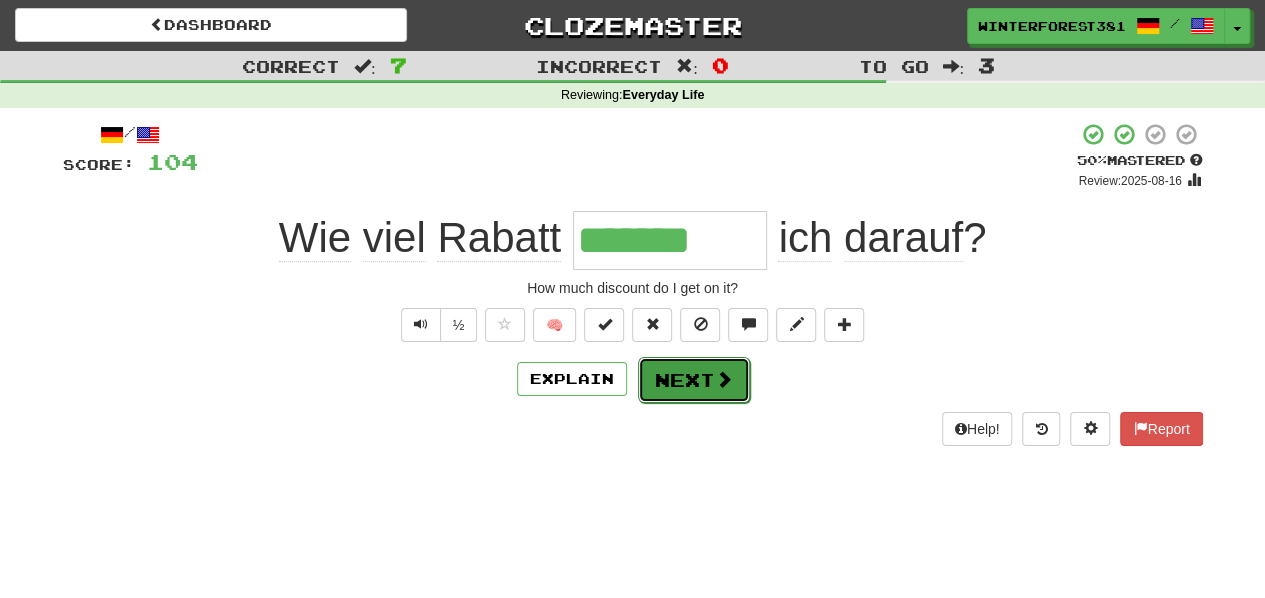 click at bounding box center [724, 379] 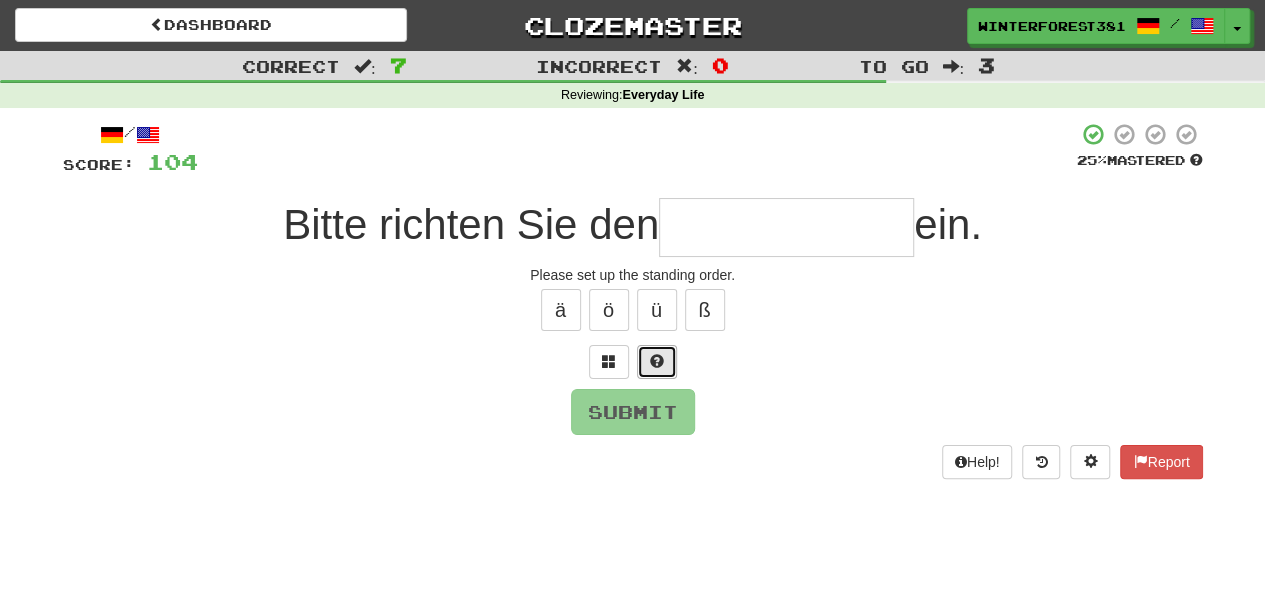 click at bounding box center [657, 361] 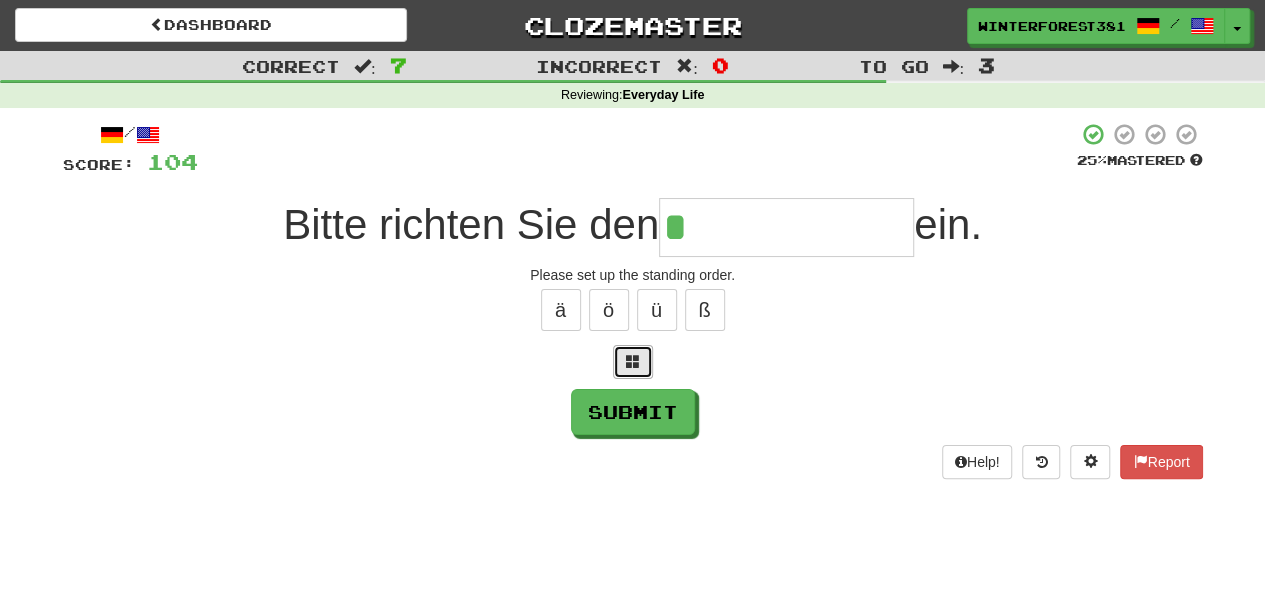 click at bounding box center [633, 362] 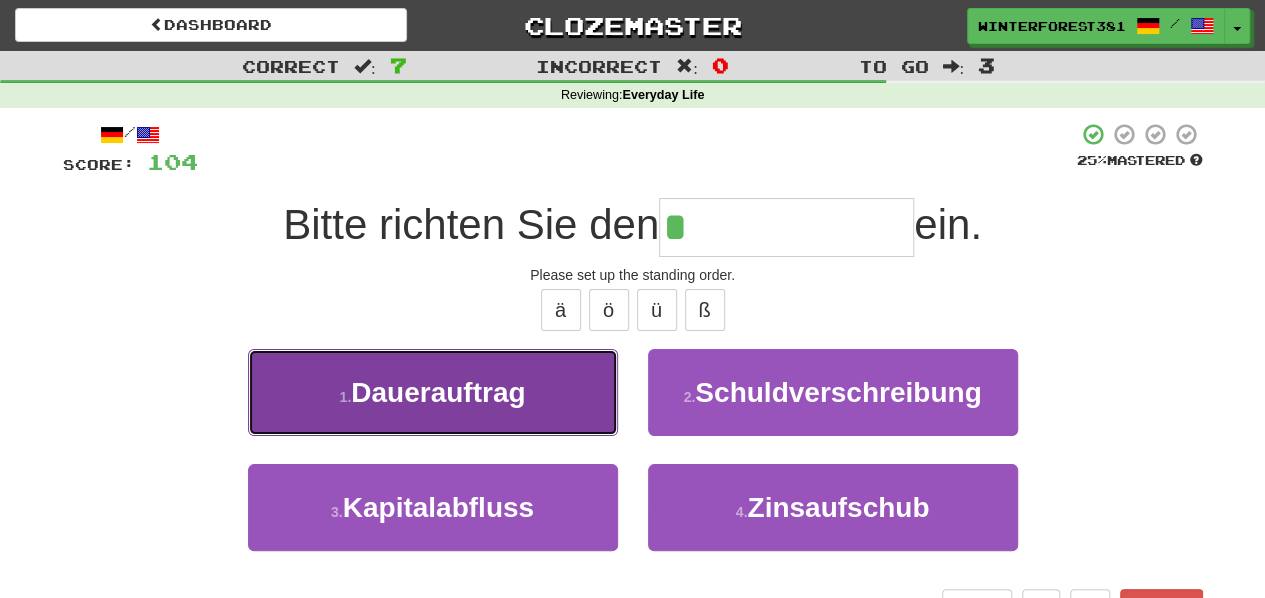 click on "1 .  Dauerauftrag" at bounding box center (433, 392) 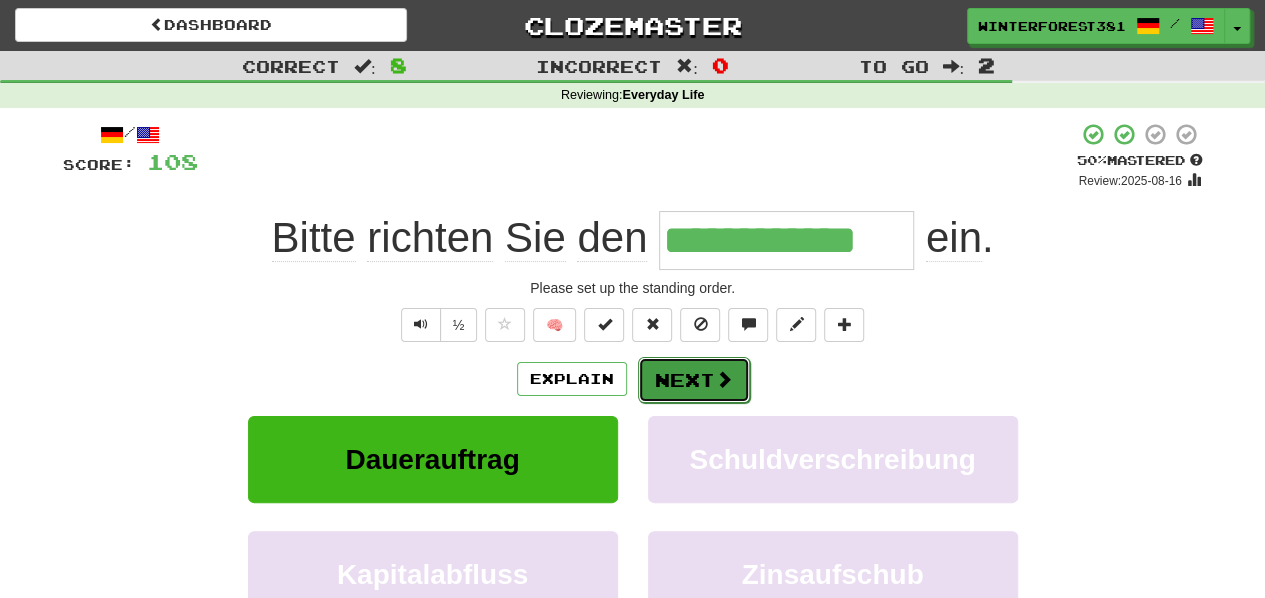 click on "Next" at bounding box center [694, 380] 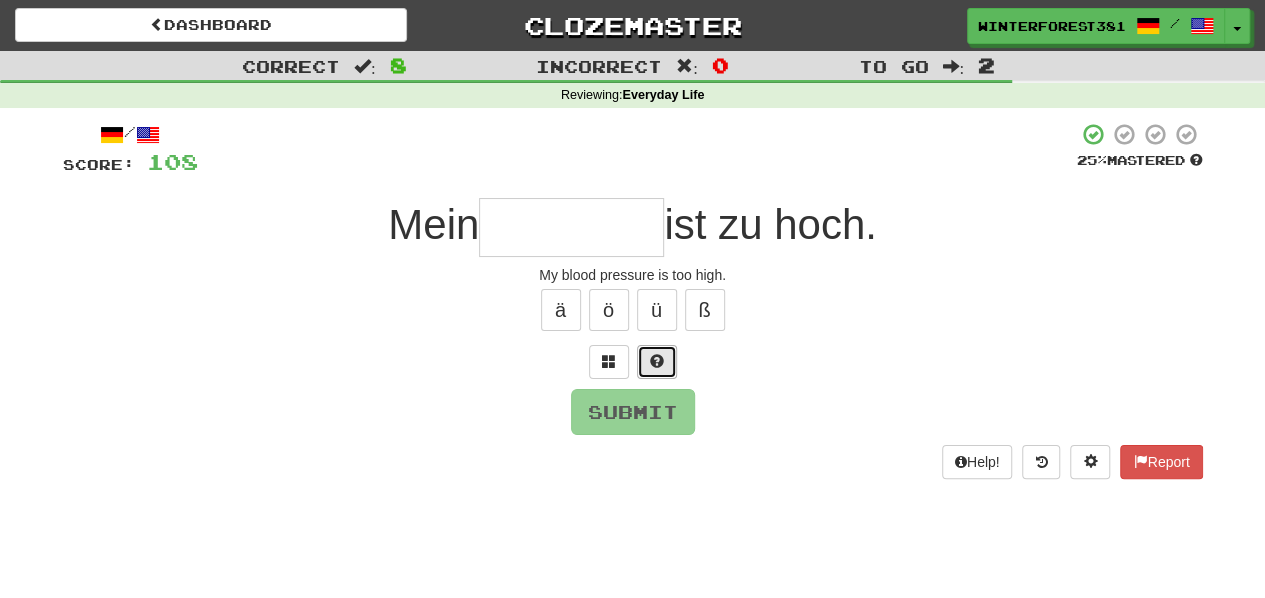 click at bounding box center (657, 362) 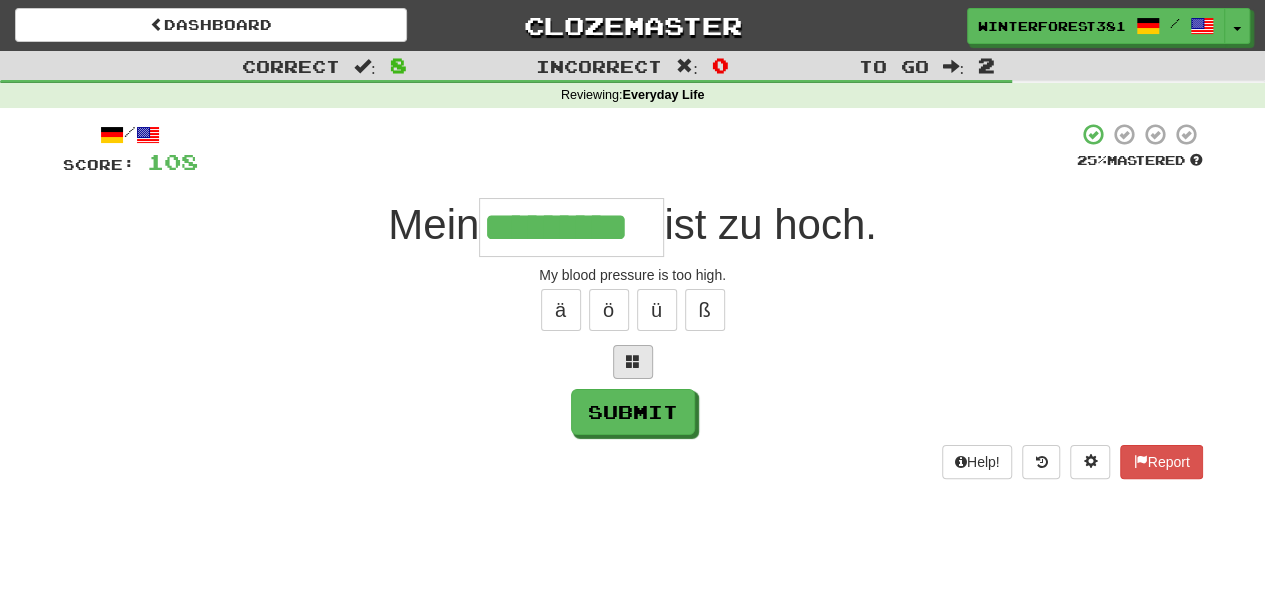 type on "*********" 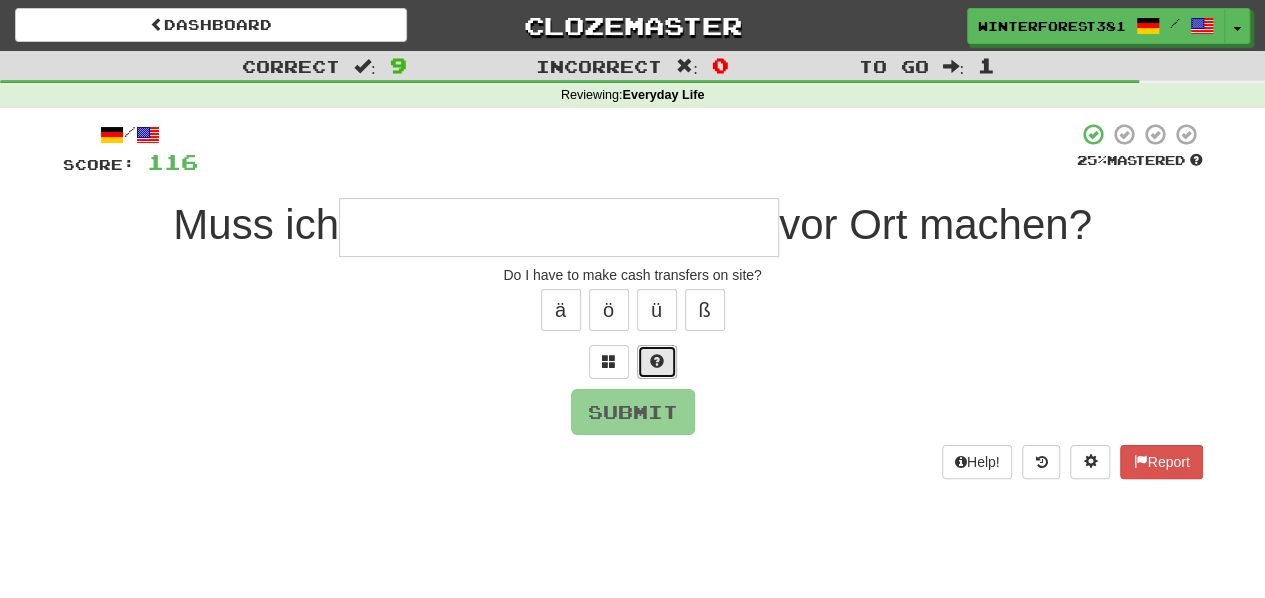 click at bounding box center (657, 362) 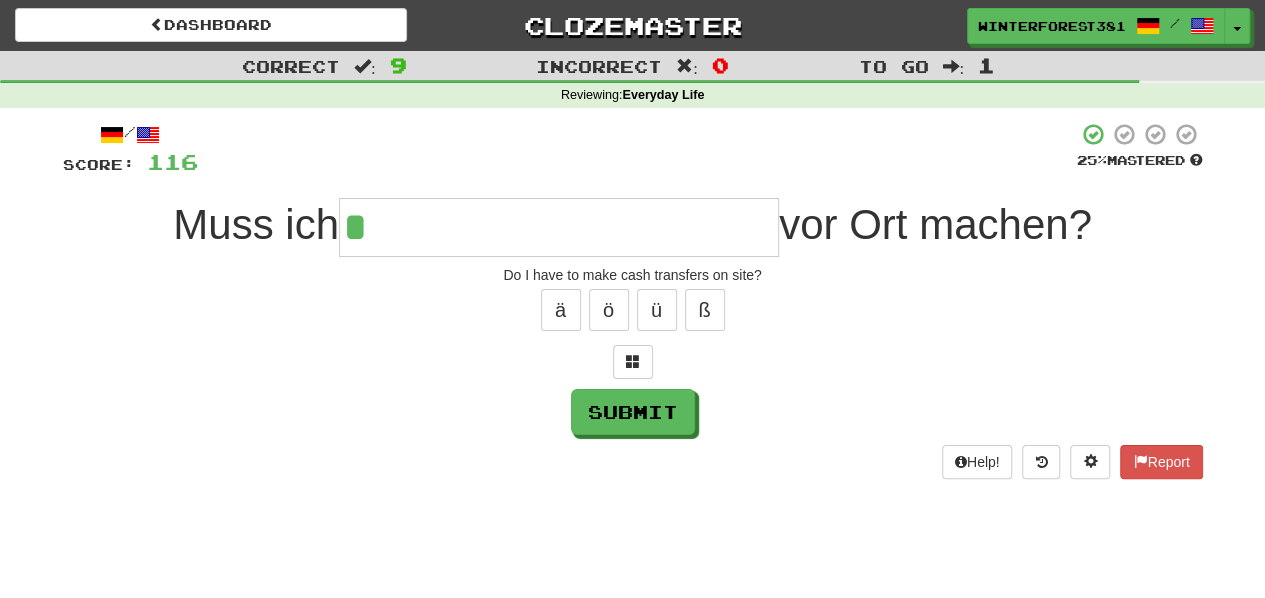 click at bounding box center [633, 362] 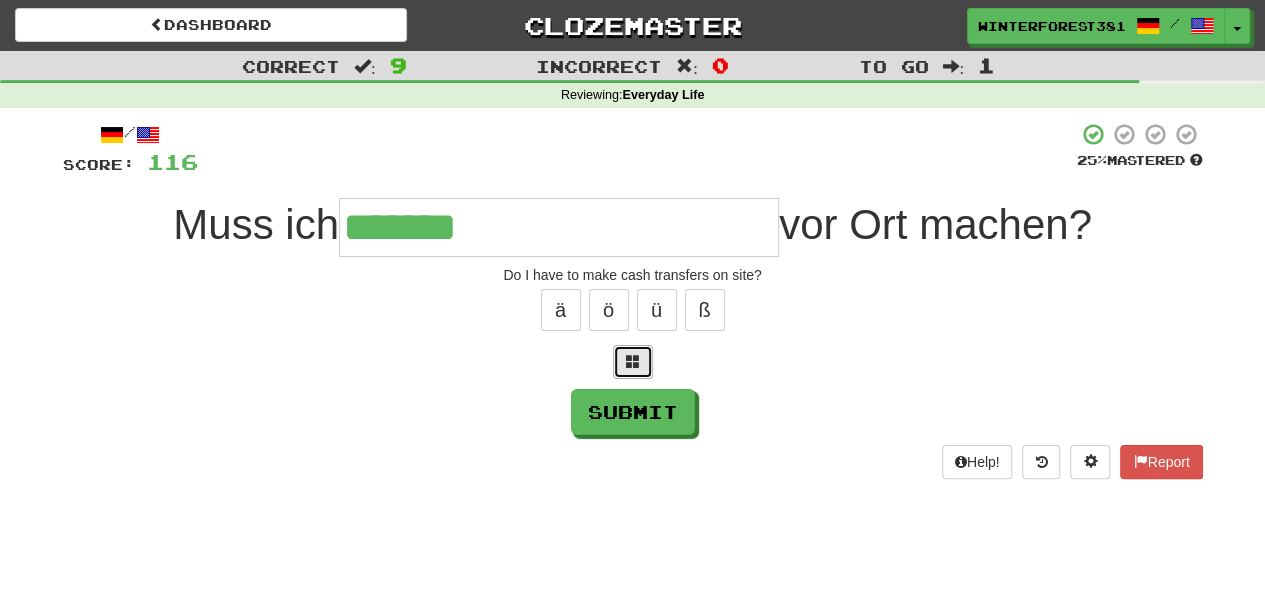 click at bounding box center (633, 361) 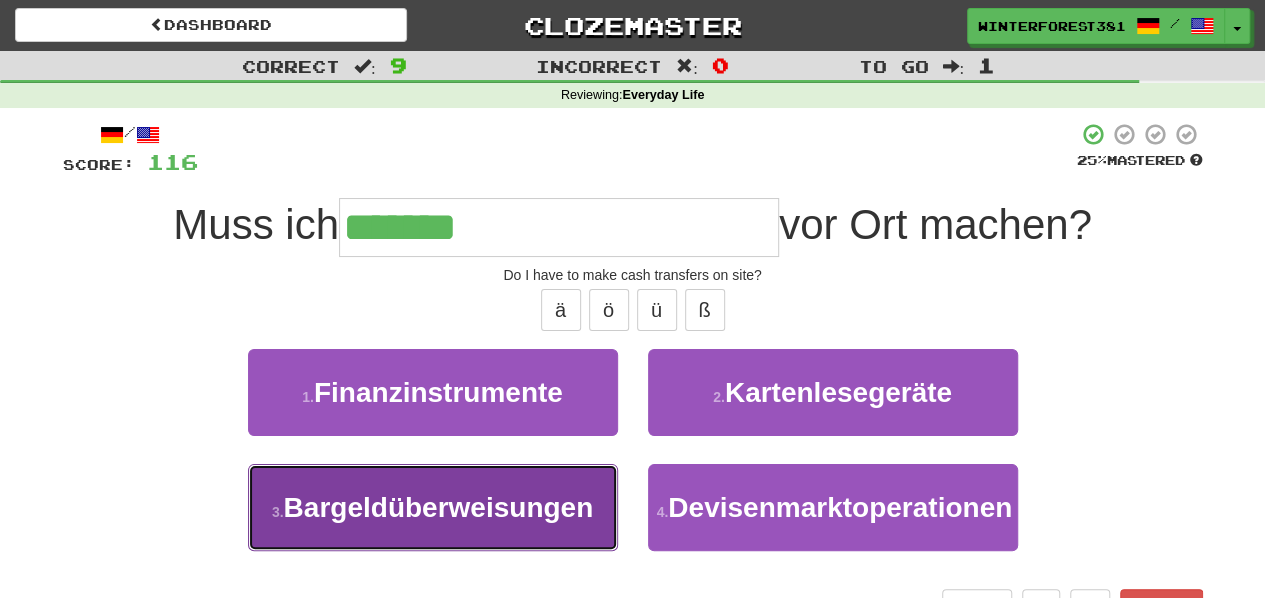 click on "3 .  Bargeldüberweisungen" at bounding box center [433, 507] 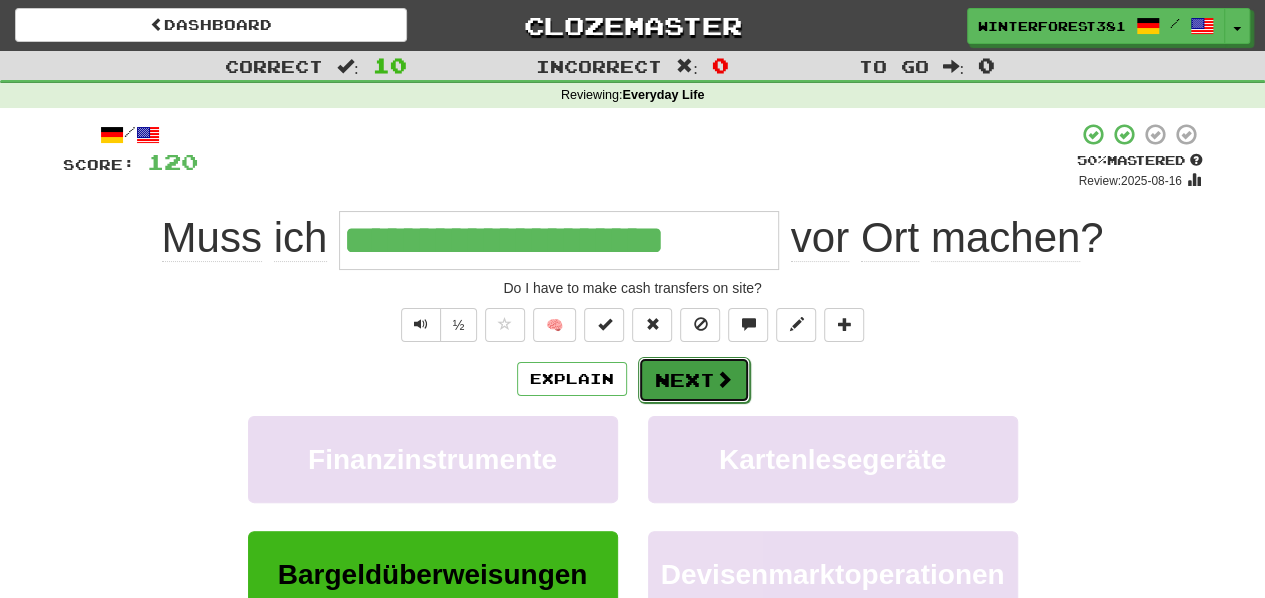 click on "Next" at bounding box center [694, 380] 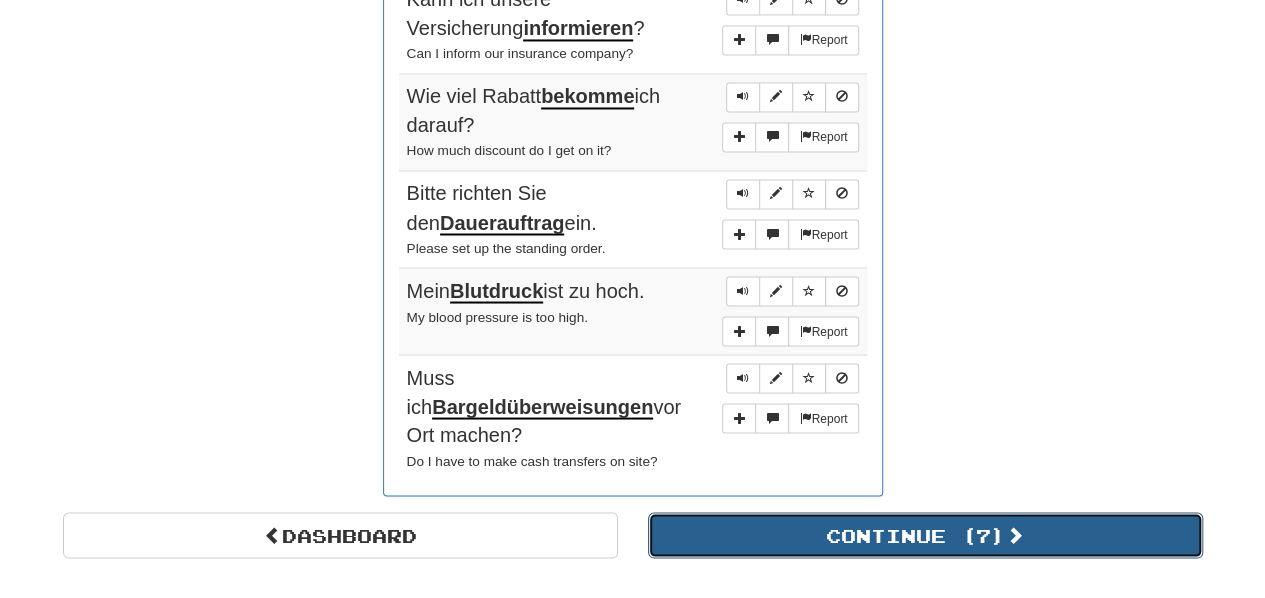 click on "Continue ( 7 )" at bounding box center [925, 535] 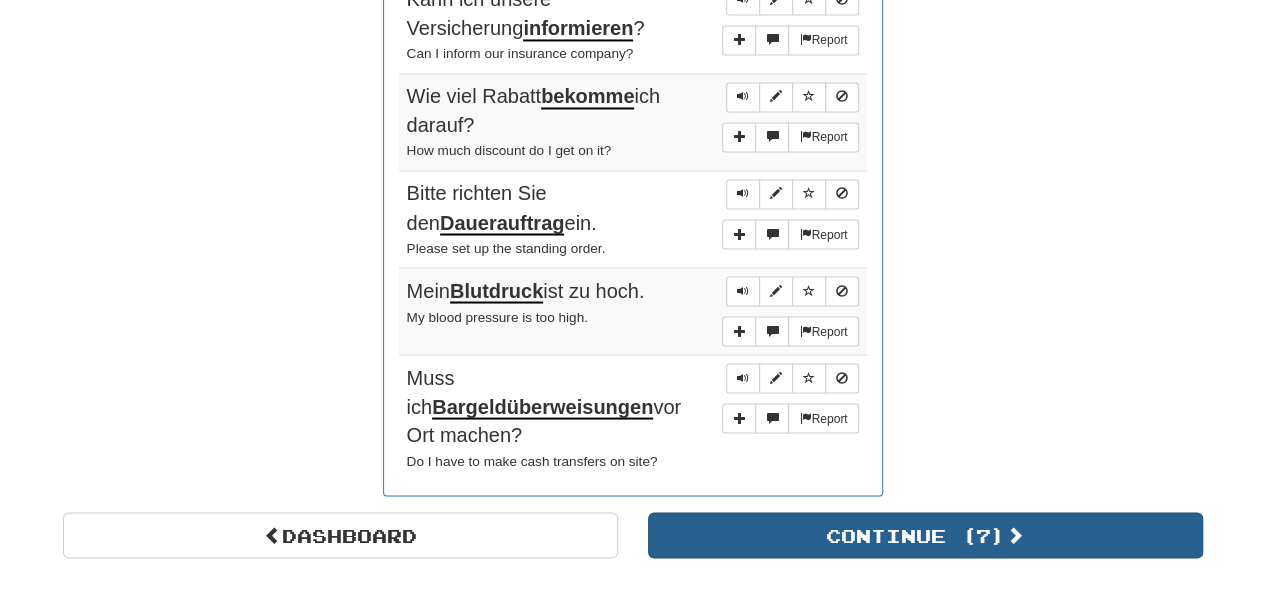 scroll, scrollTop: 710, scrollLeft: 0, axis: vertical 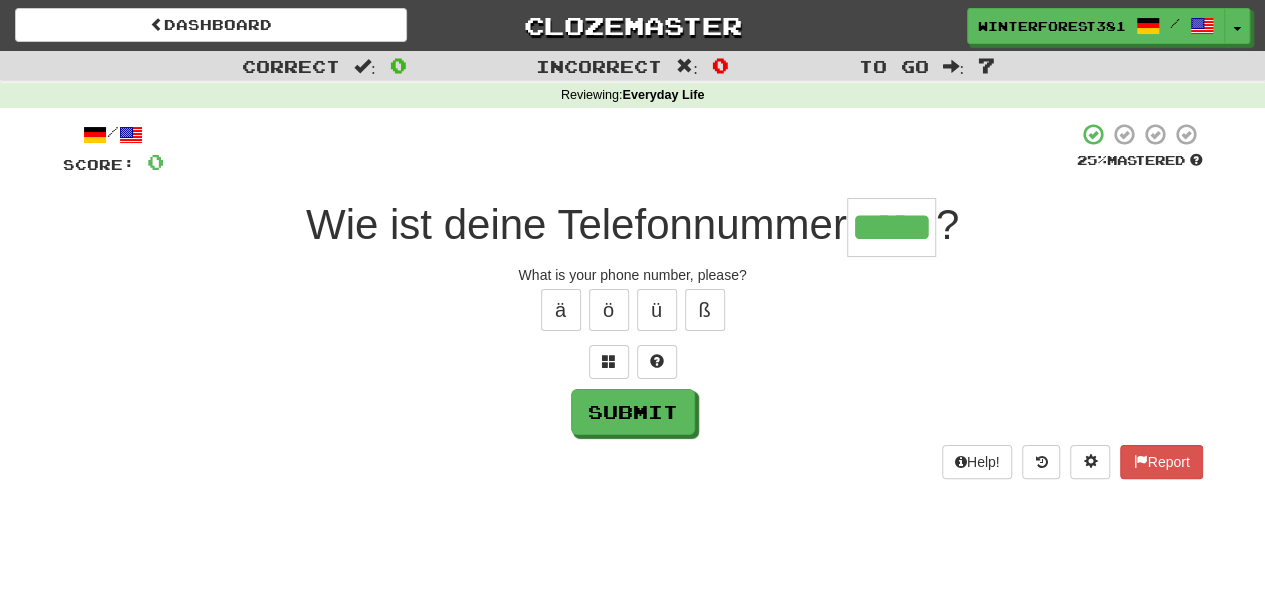 type on "*****" 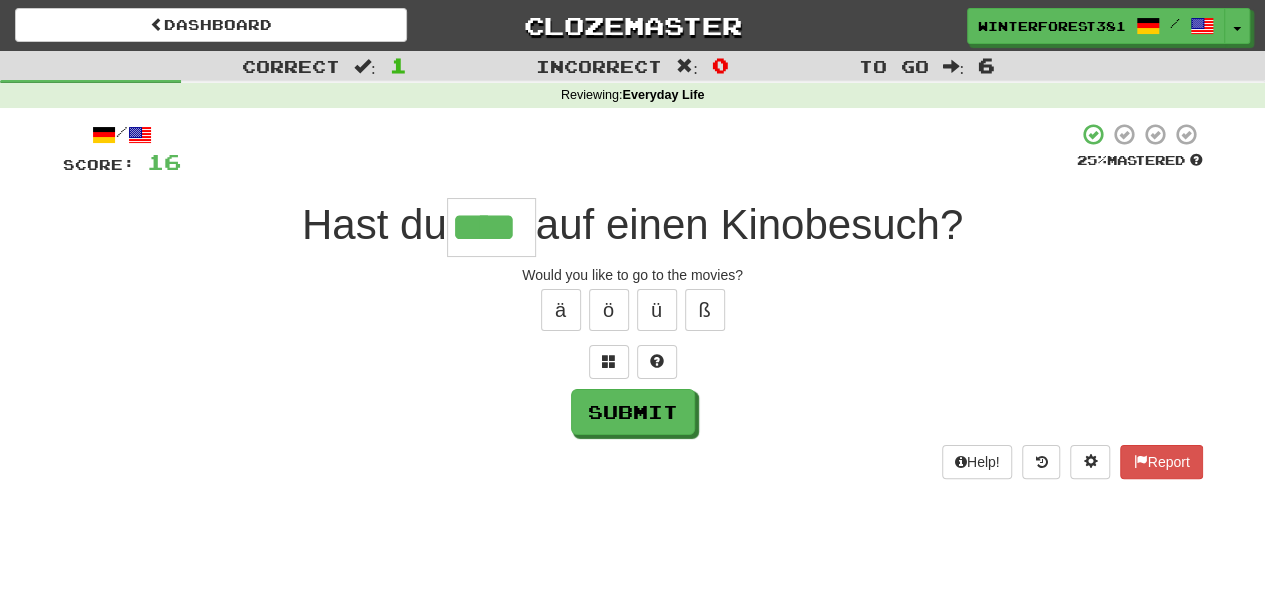 type on "****" 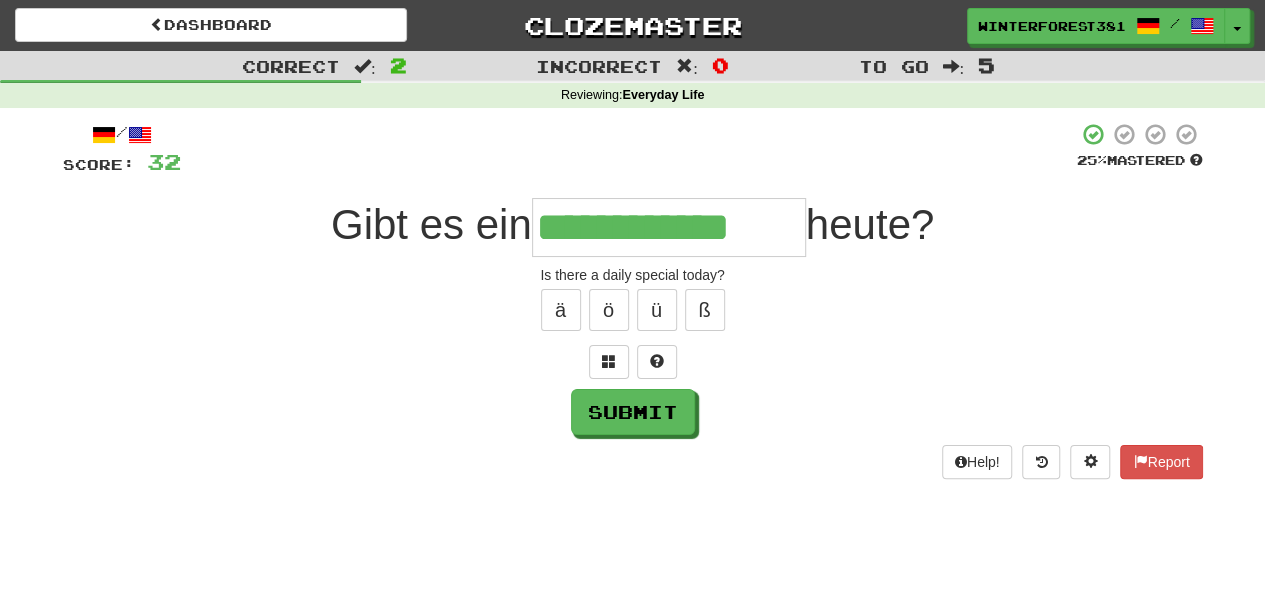 type on "**********" 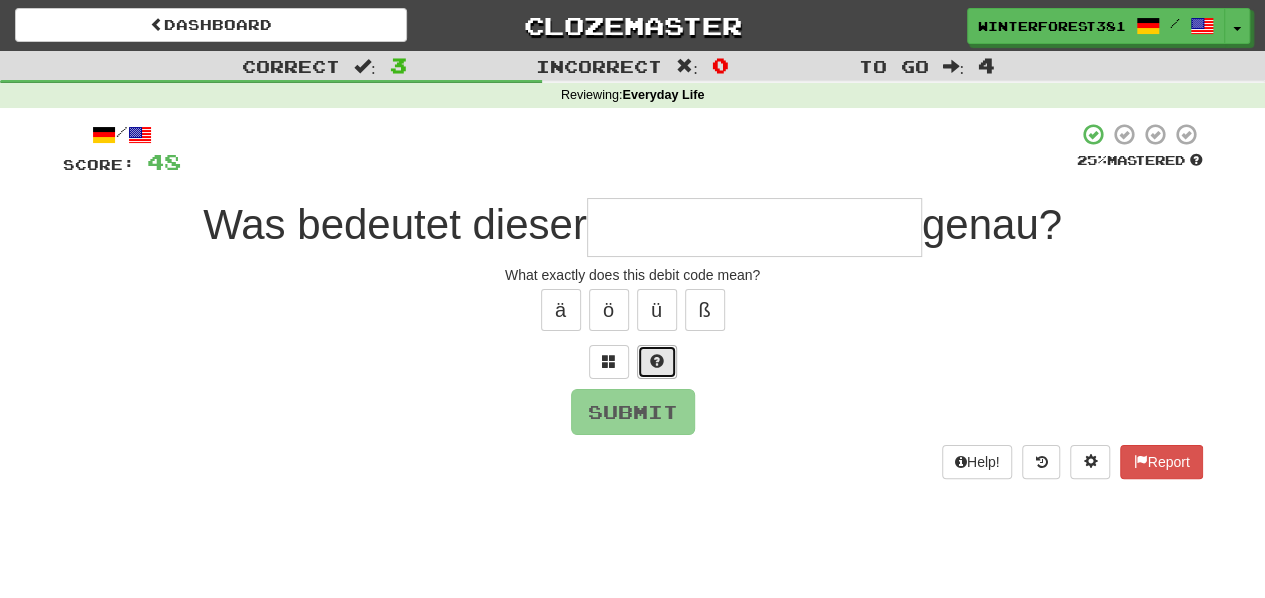 click at bounding box center [657, 362] 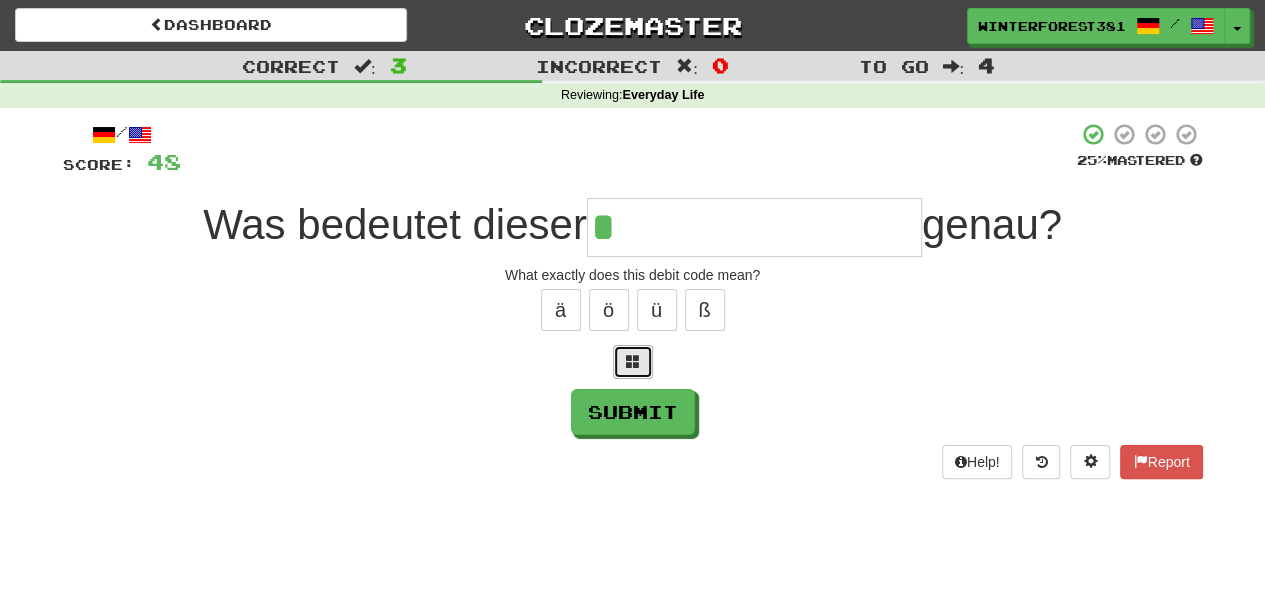 click at bounding box center [633, 362] 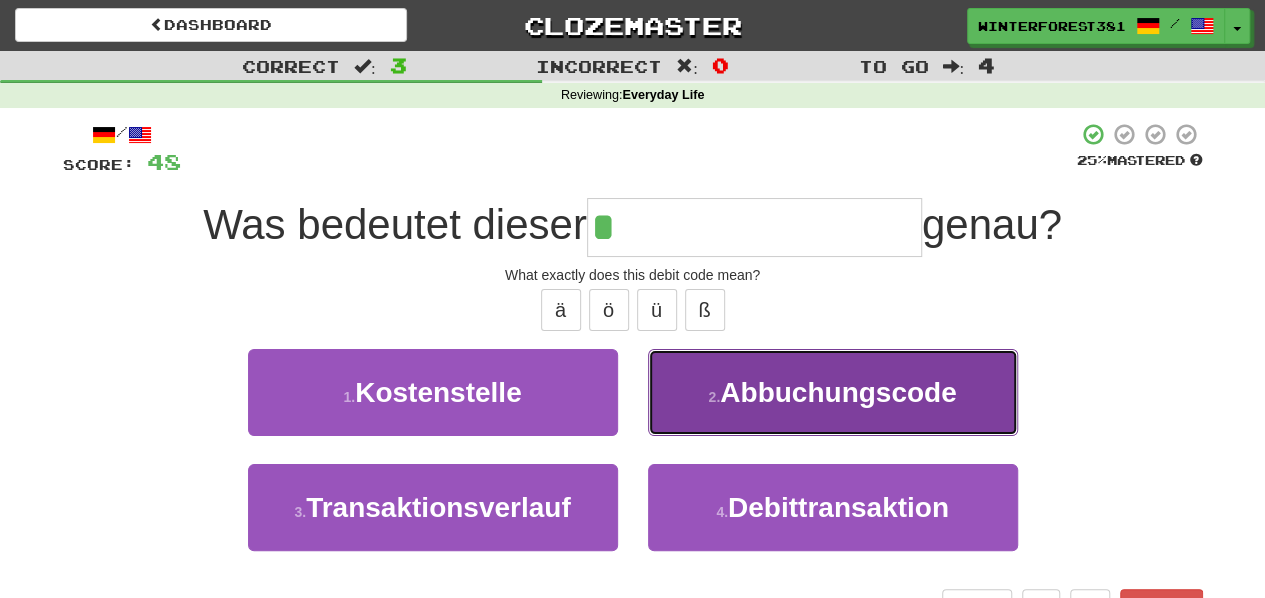 click on "2 .  Abbuchungscode" at bounding box center (833, 392) 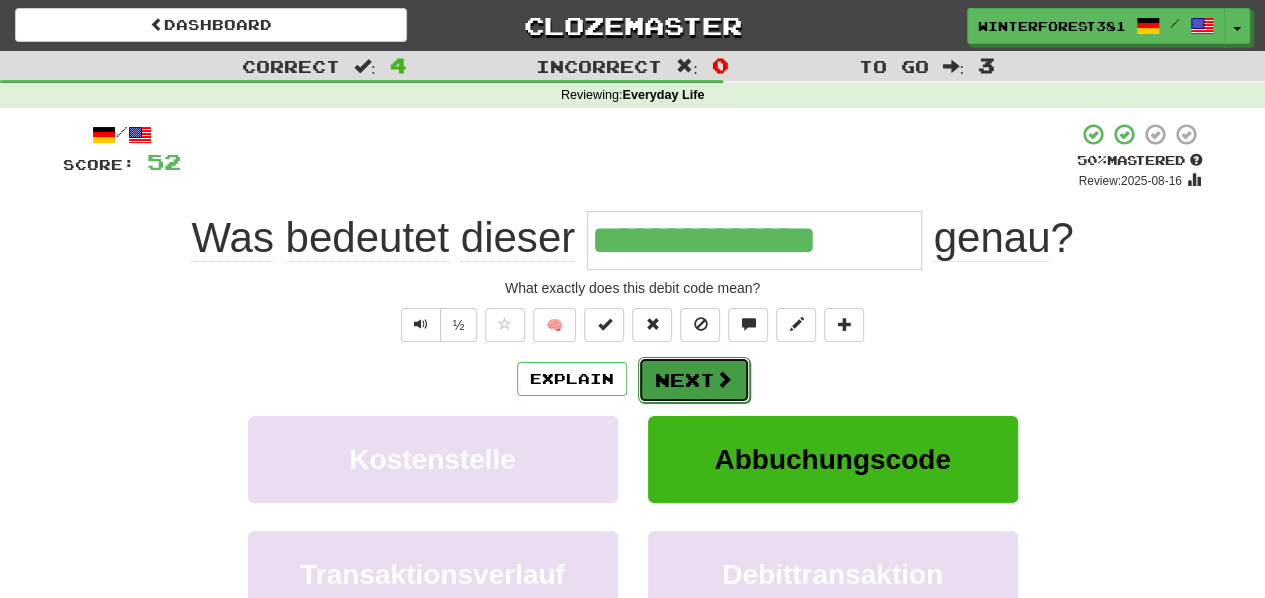 click on "Next" at bounding box center (694, 380) 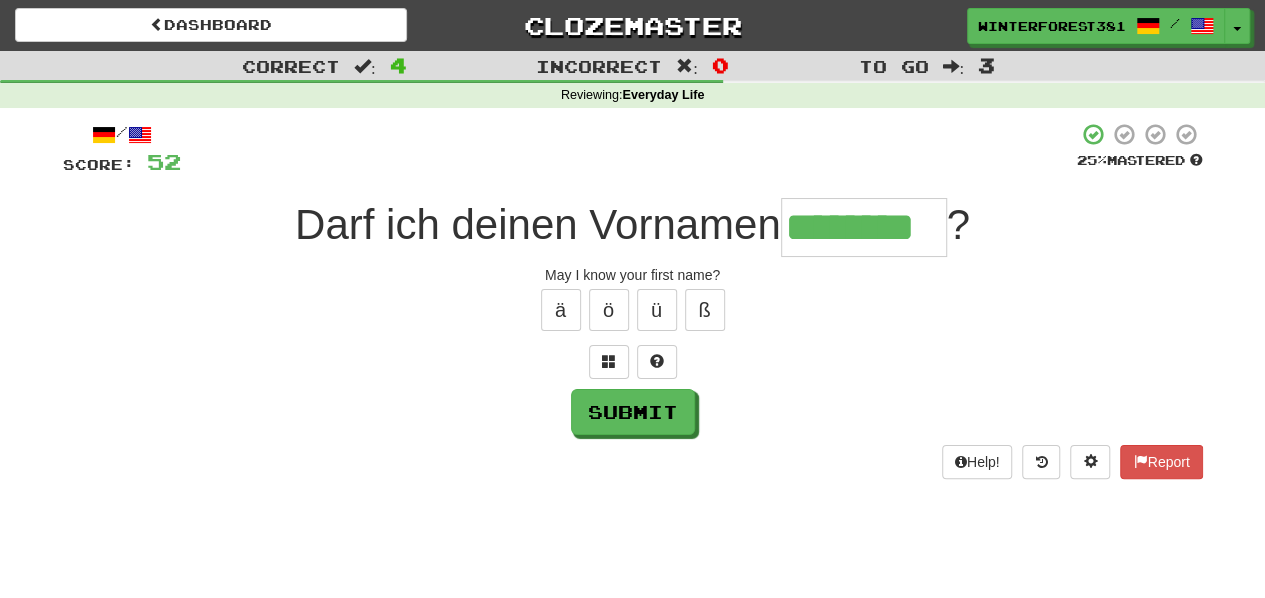 type on "********" 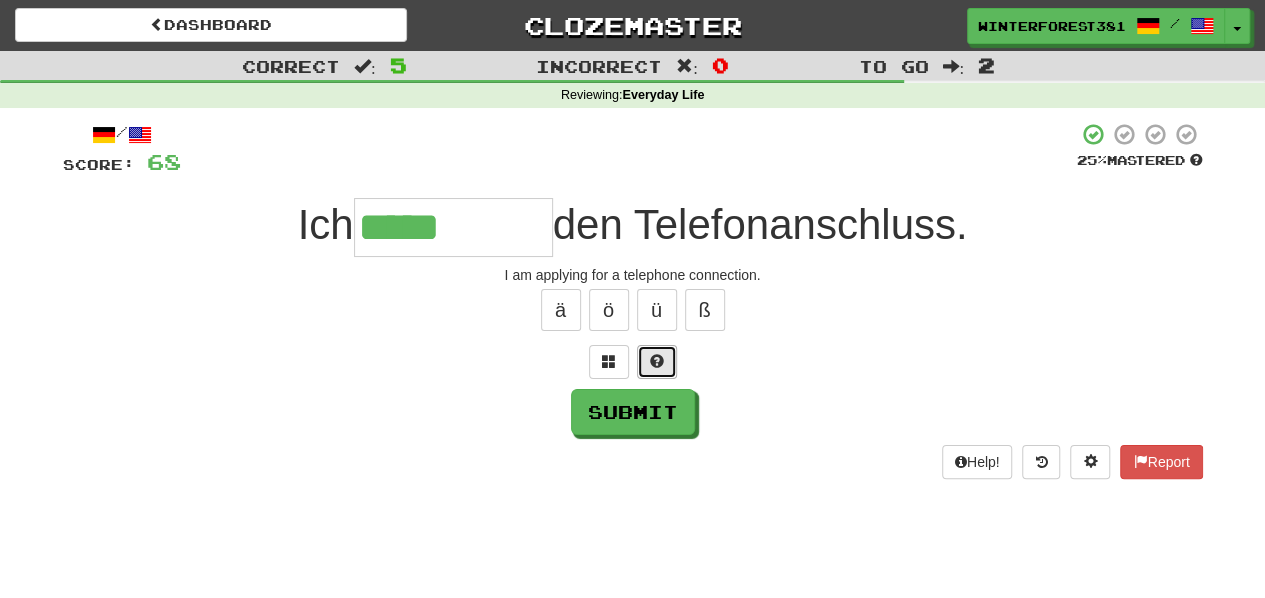 click at bounding box center (657, 361) 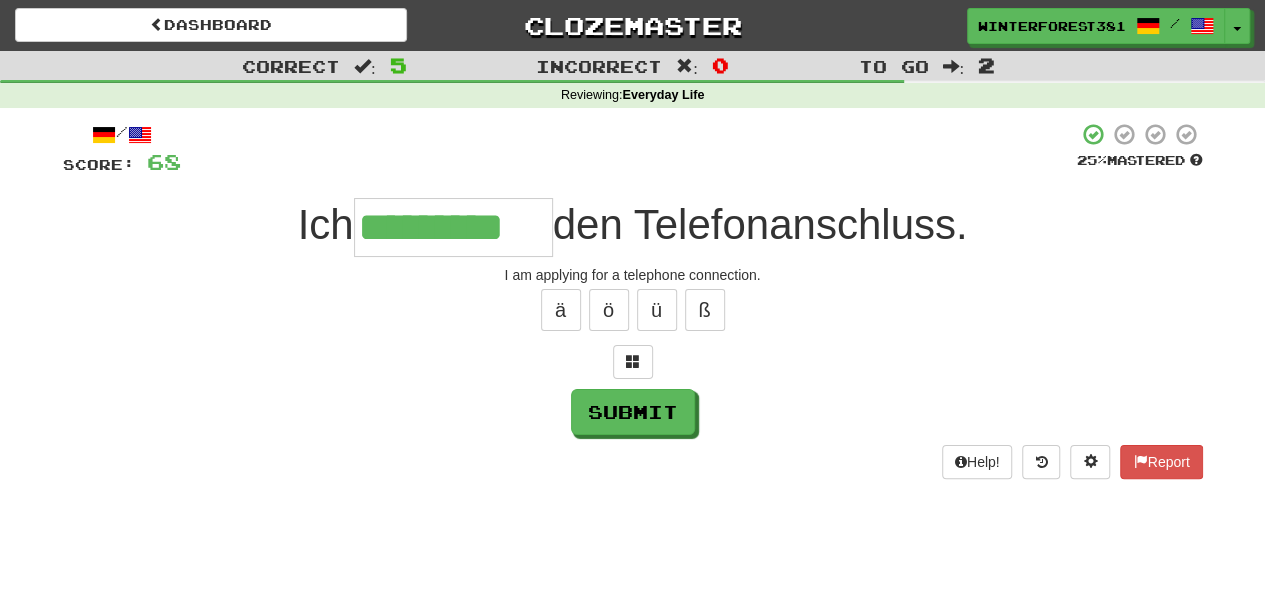 type on "*********" 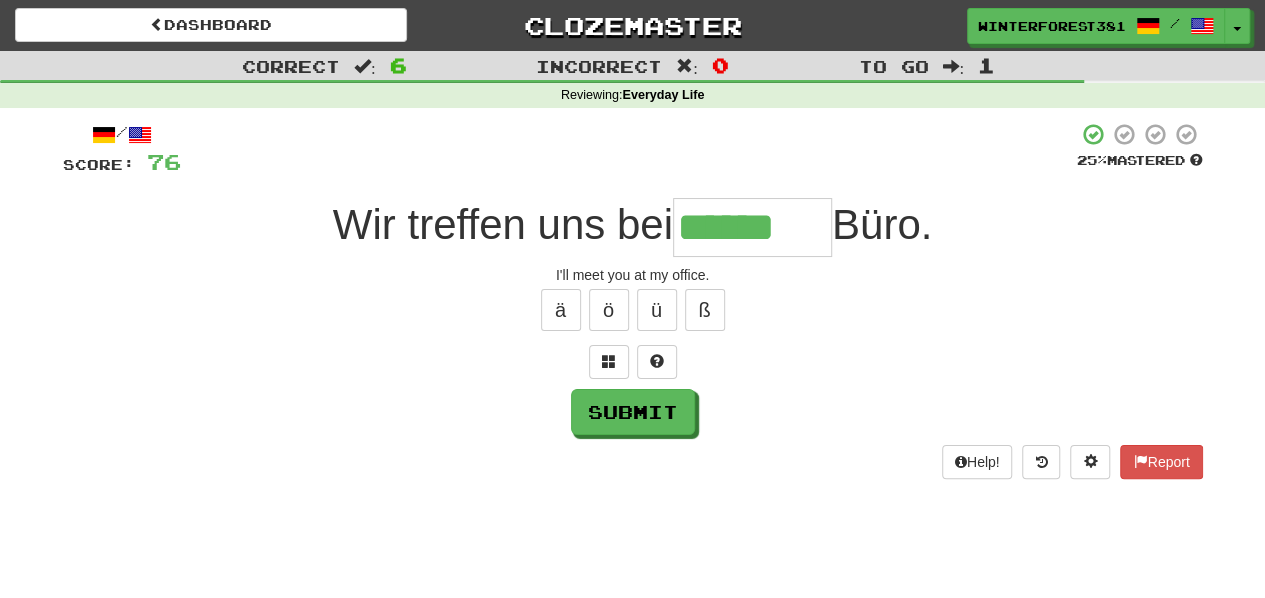 type on "******" 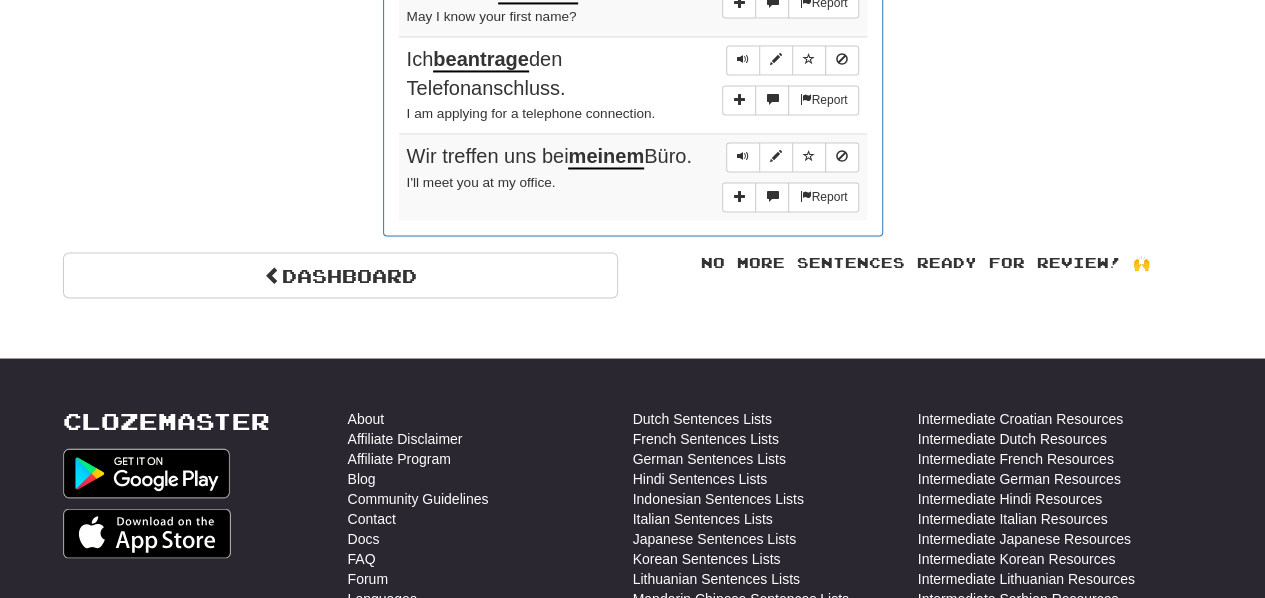 scroll, scrollTop: 1656, scrollLeft: 0, axis: vertical 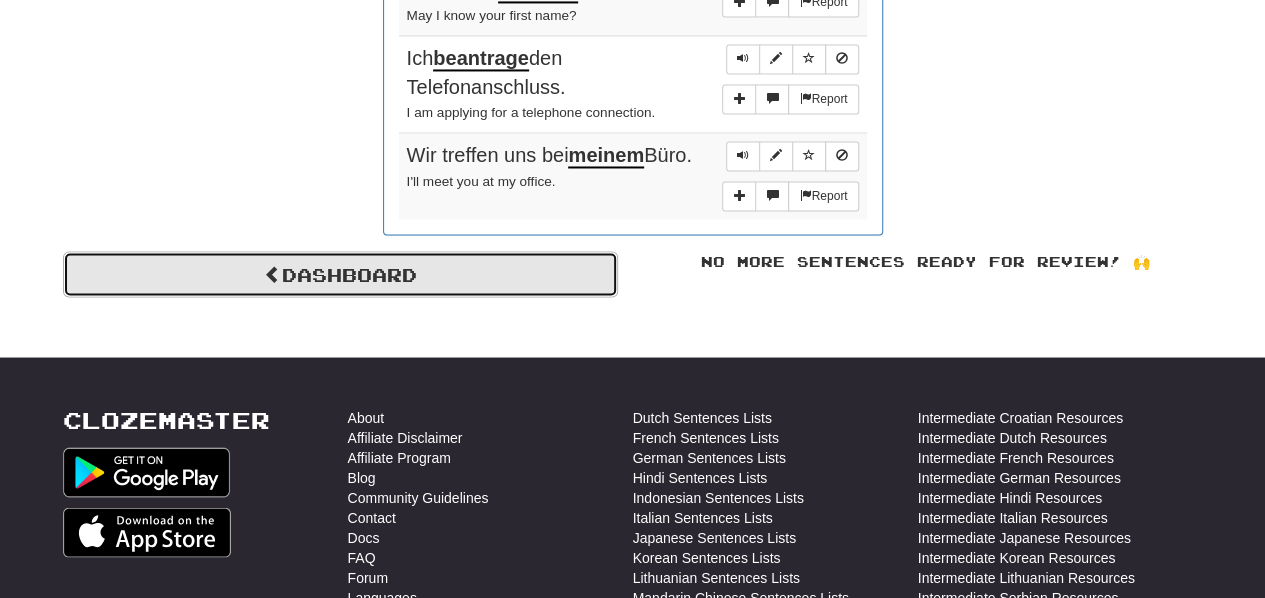 click on "Dashboard" at bounding box center (340, 274) 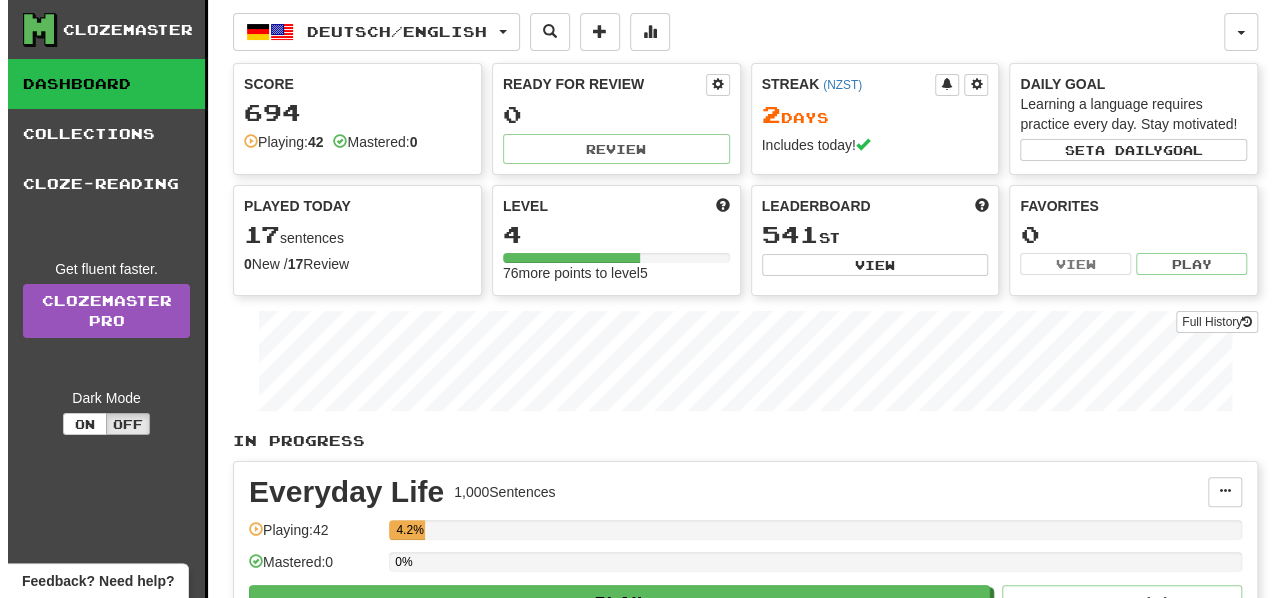 scroll, scrollTop: 371, scrollLeft: 0, axis: vertical 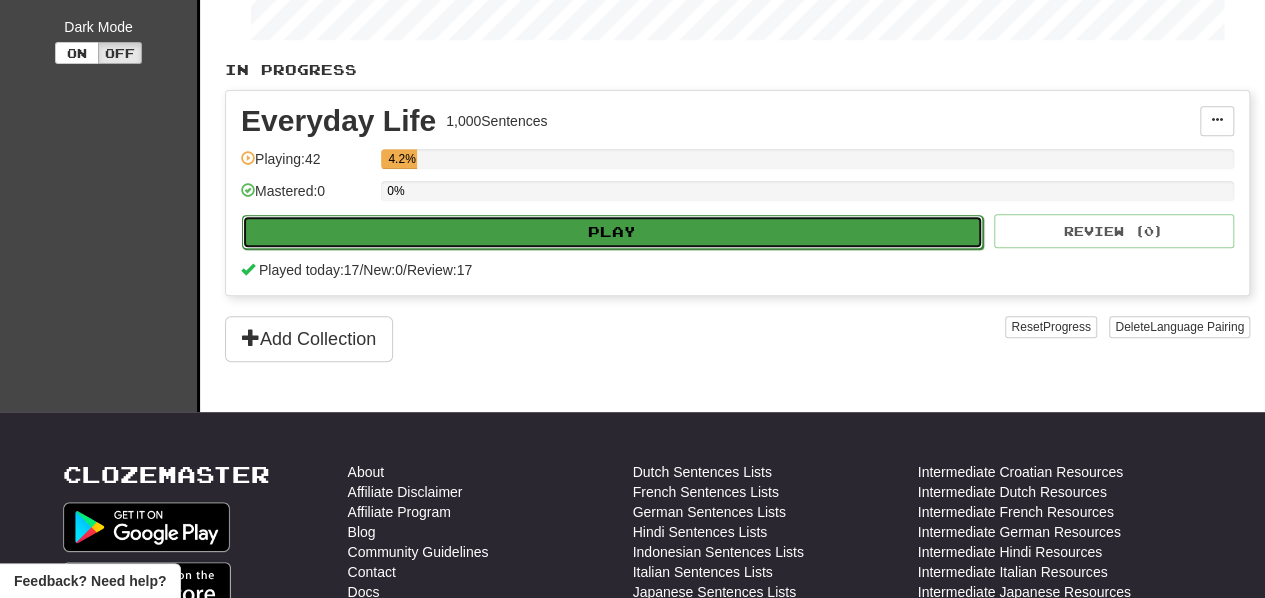 click on "Play" at bounding box center (612, 232) 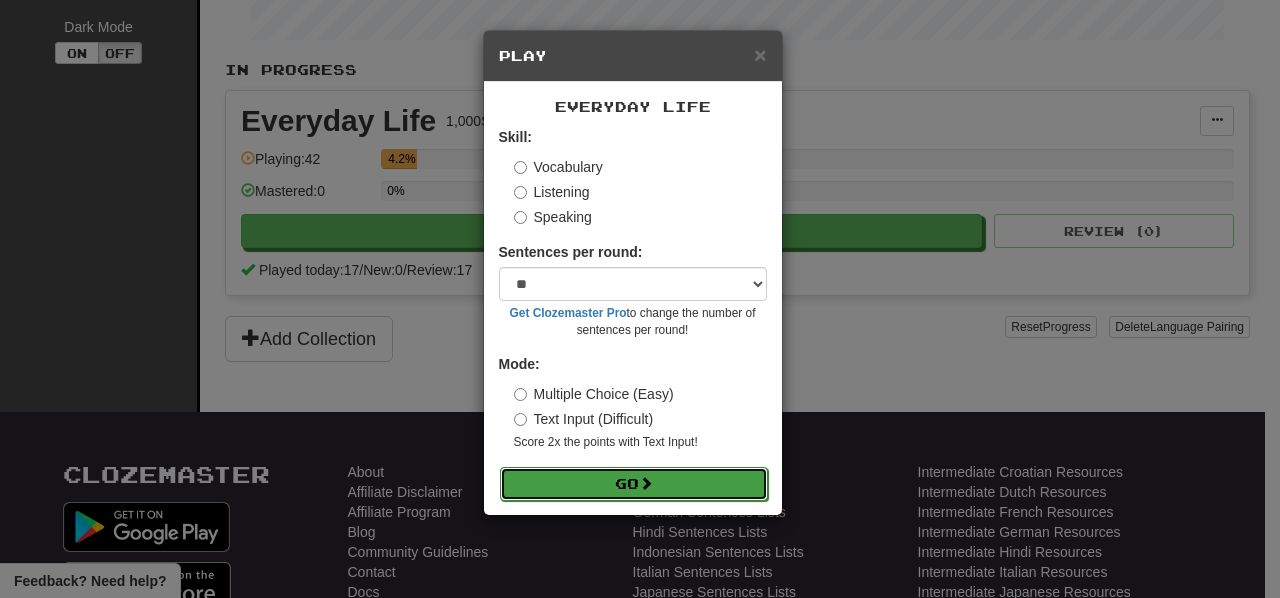 click on "Go" at bounding box center [634, 484] 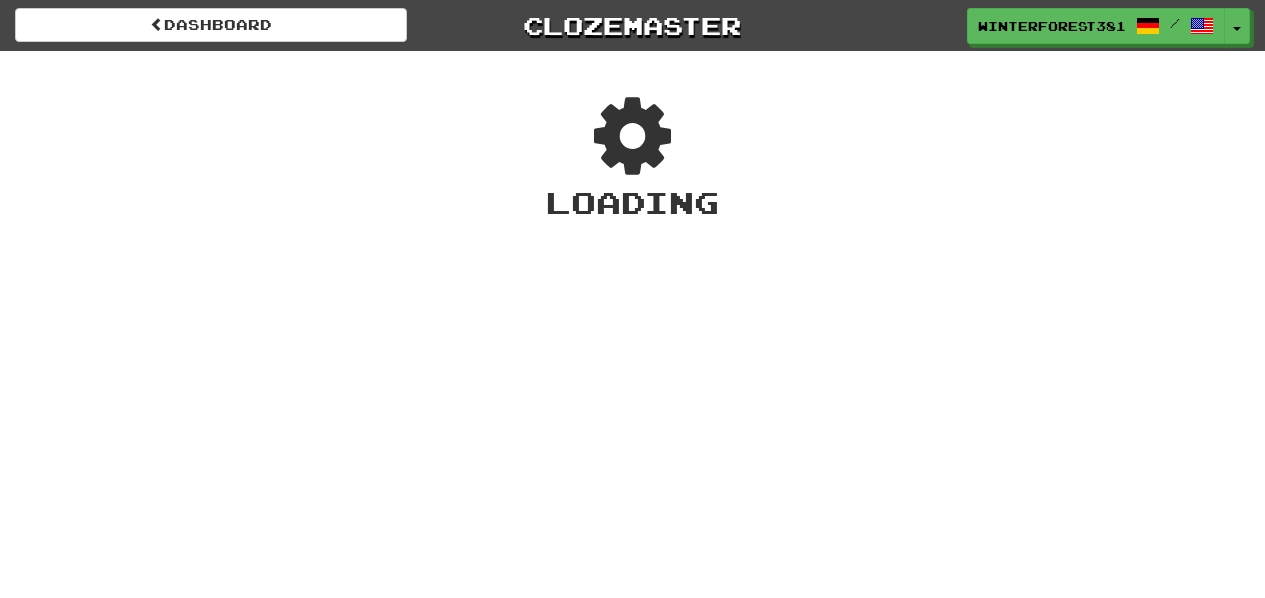 scroll, scrollTop: 0, scrollLeft: 0, axis: both 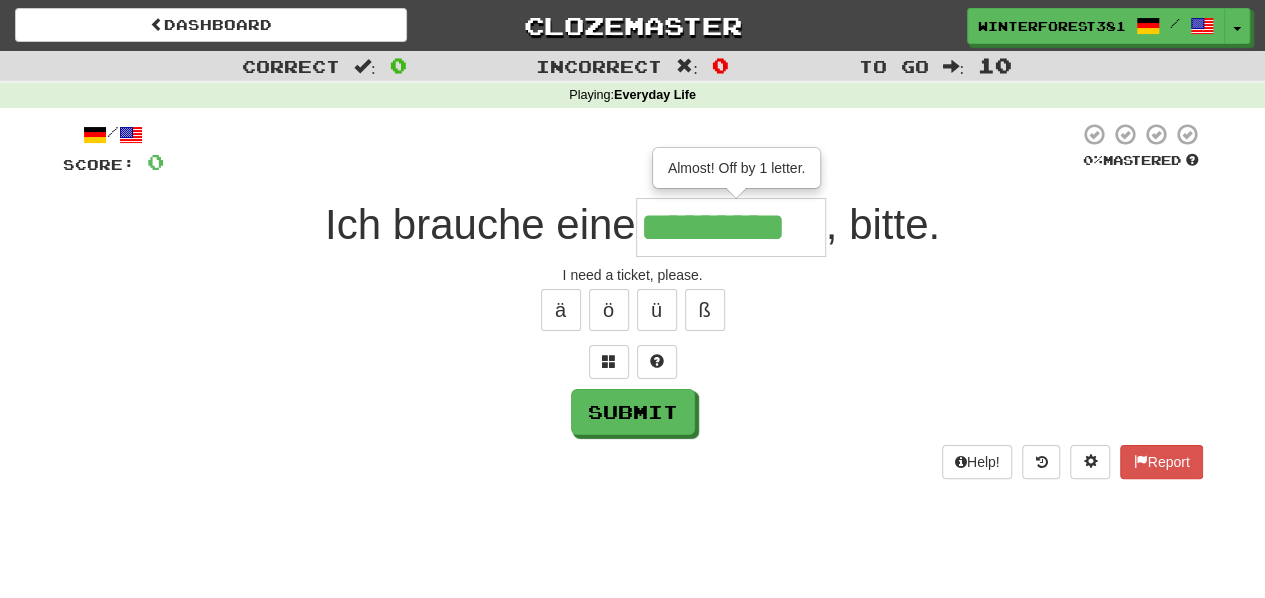 type on "*********" 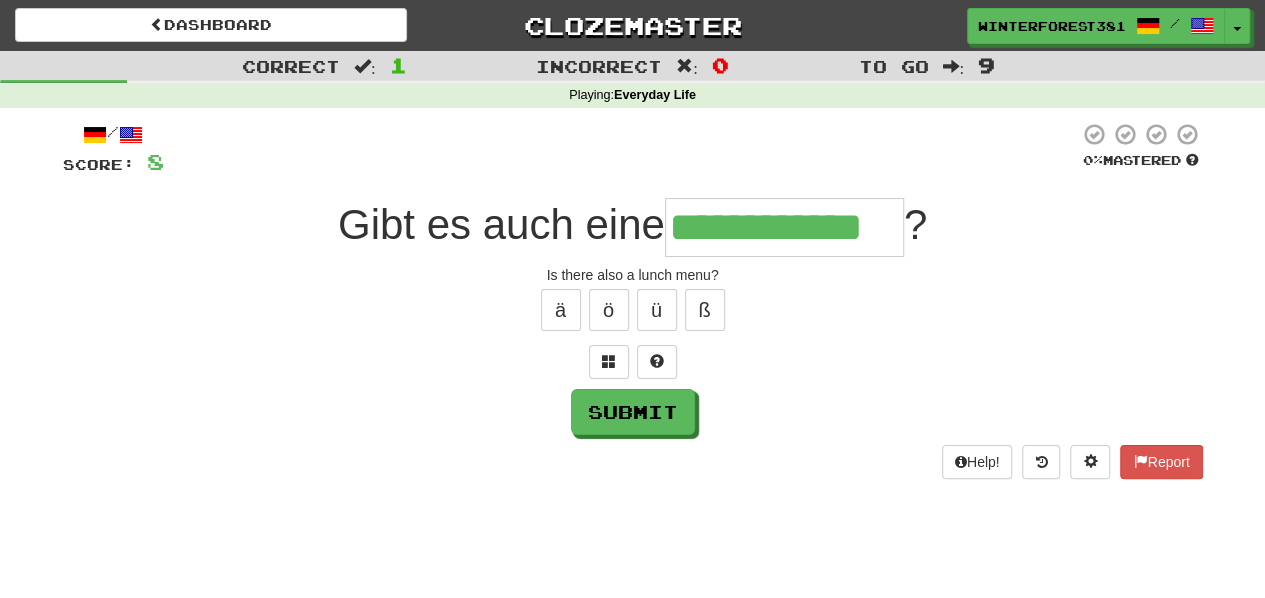 type on "**********" 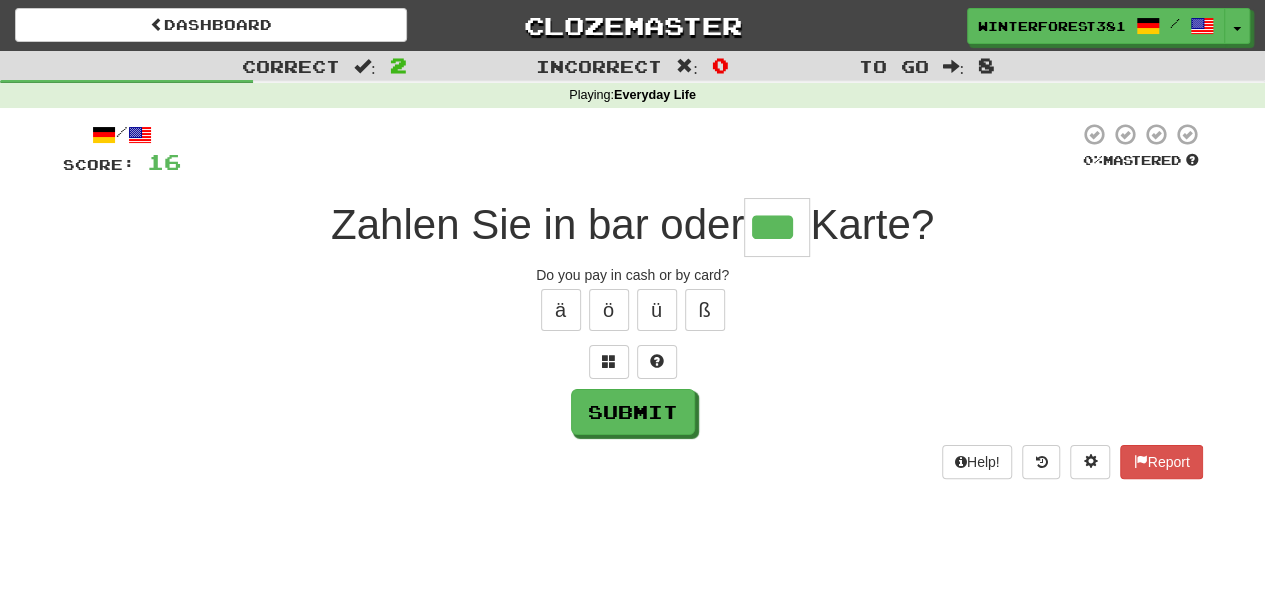 type on "***" 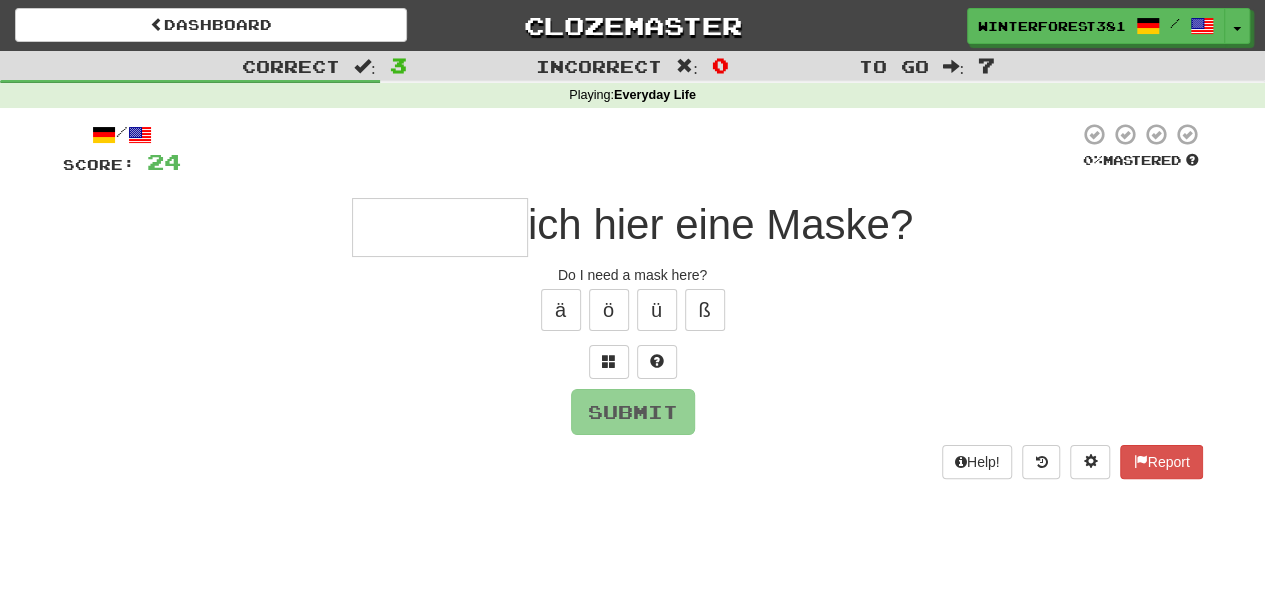 type on "*" 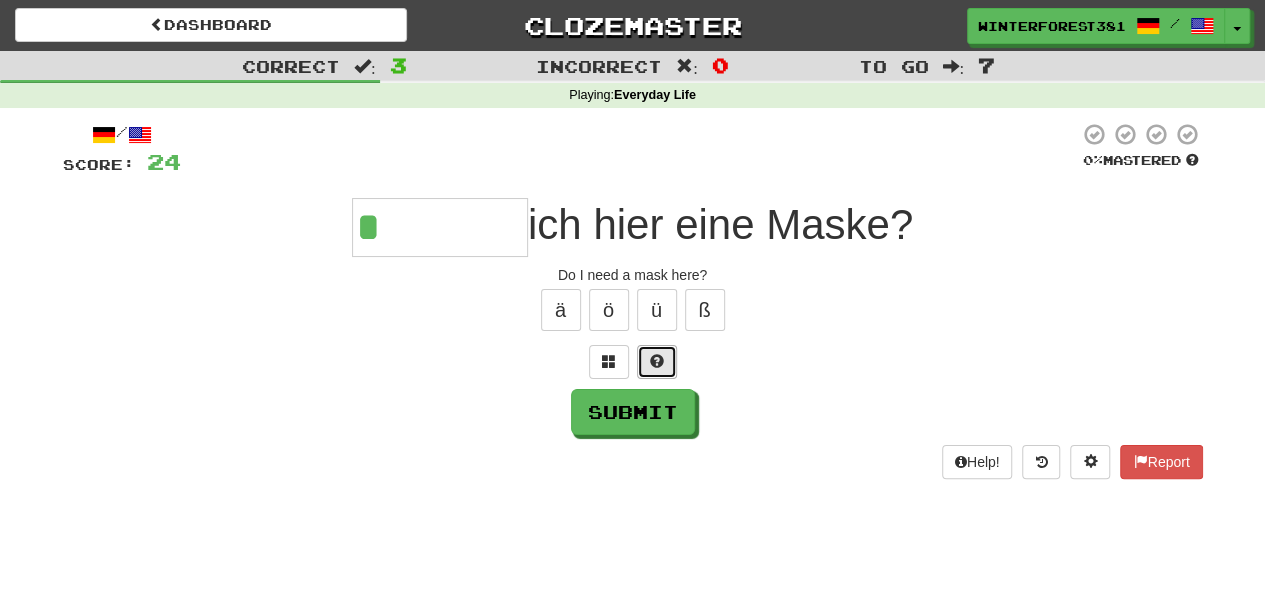 click at bounding box center (657, 362) 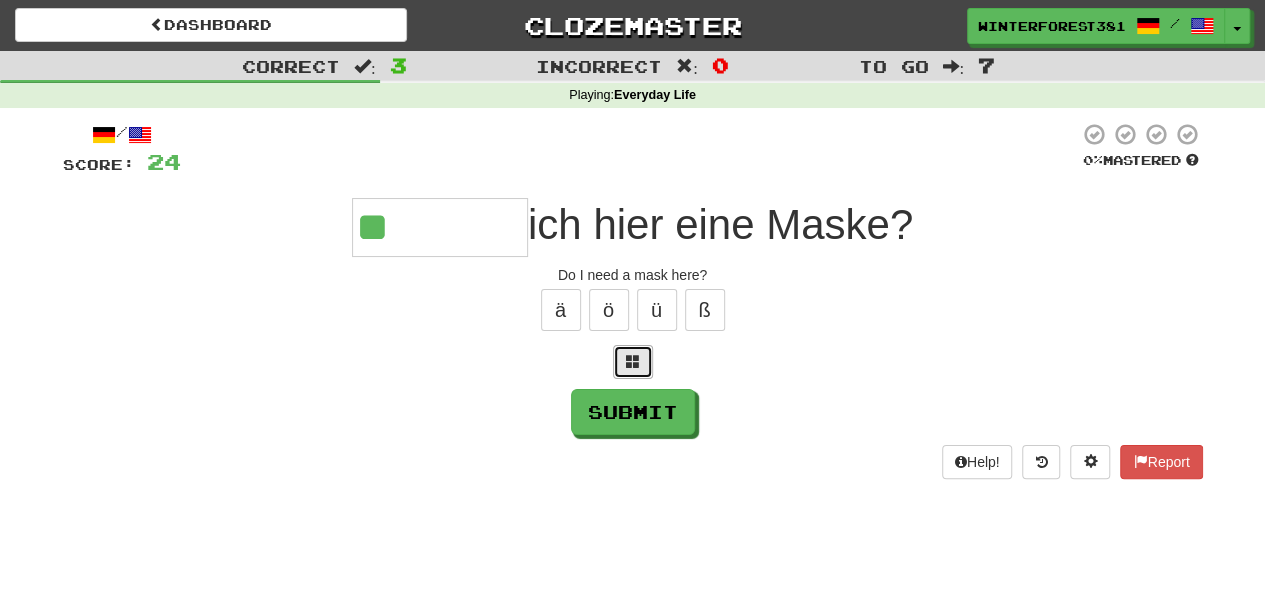 click at bounding box center [633, 362] 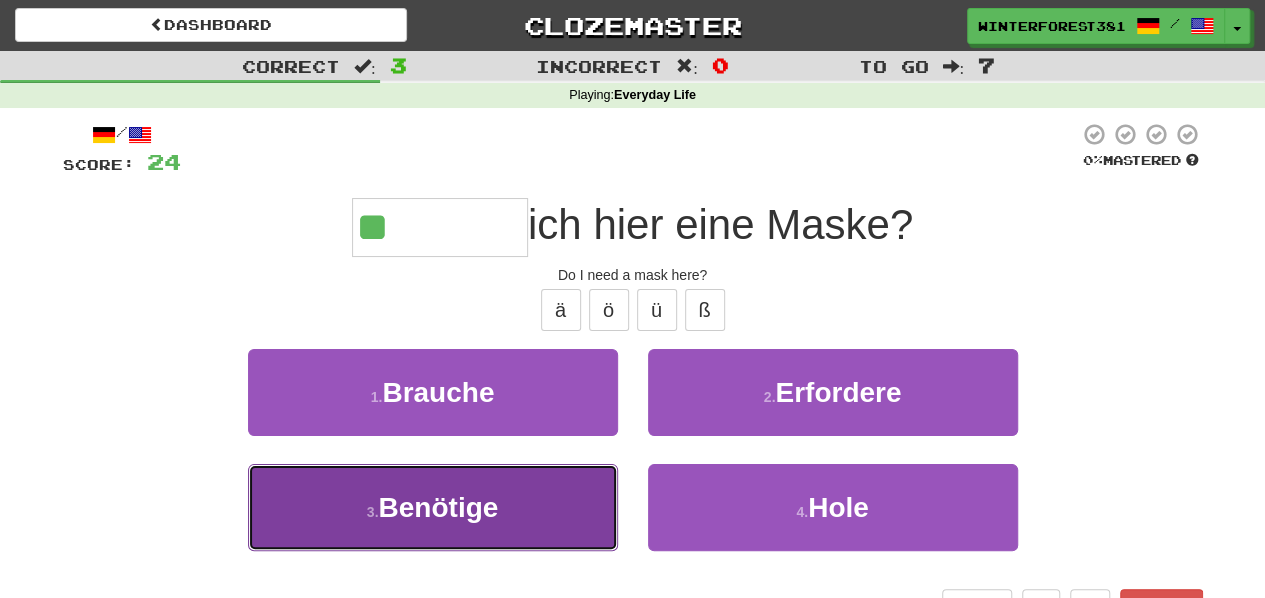 click on "3 .  Benötige" at bounding box center (433, 507) 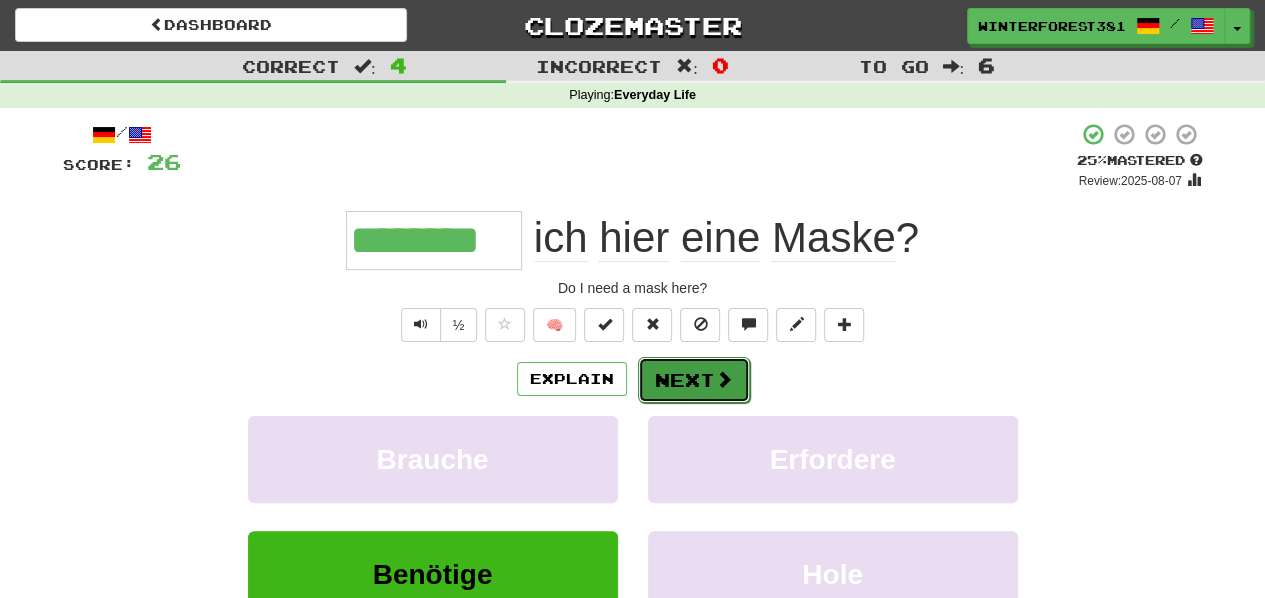 click on "Next" at bounding box center (694, 380) 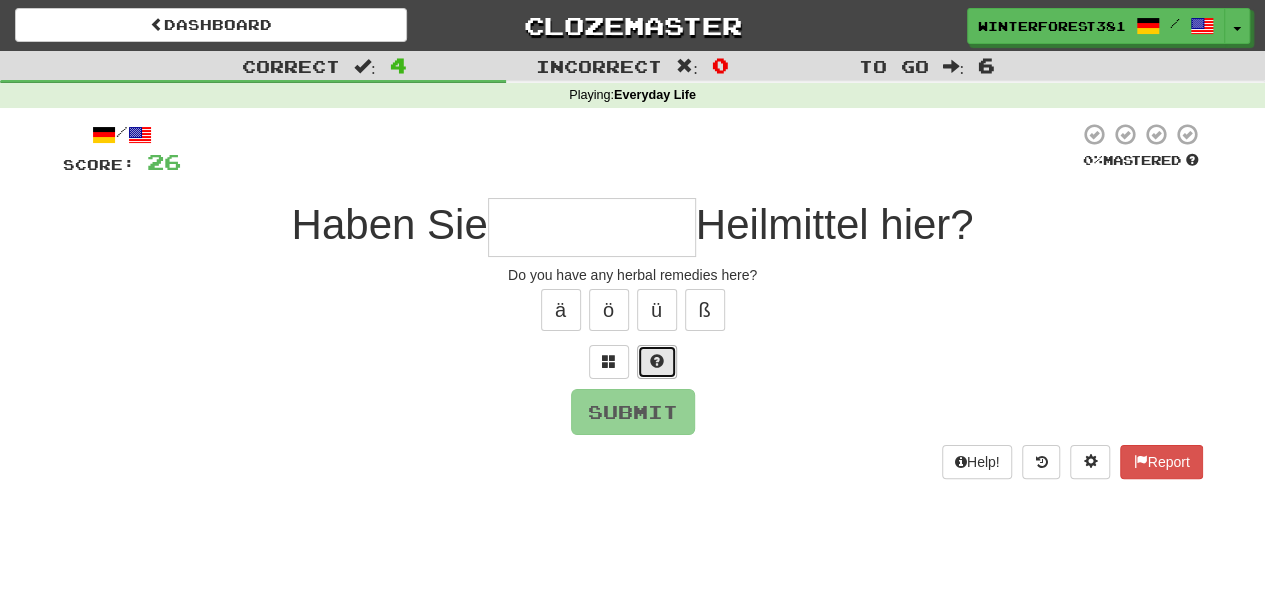 click at bounding box center [657, 362] 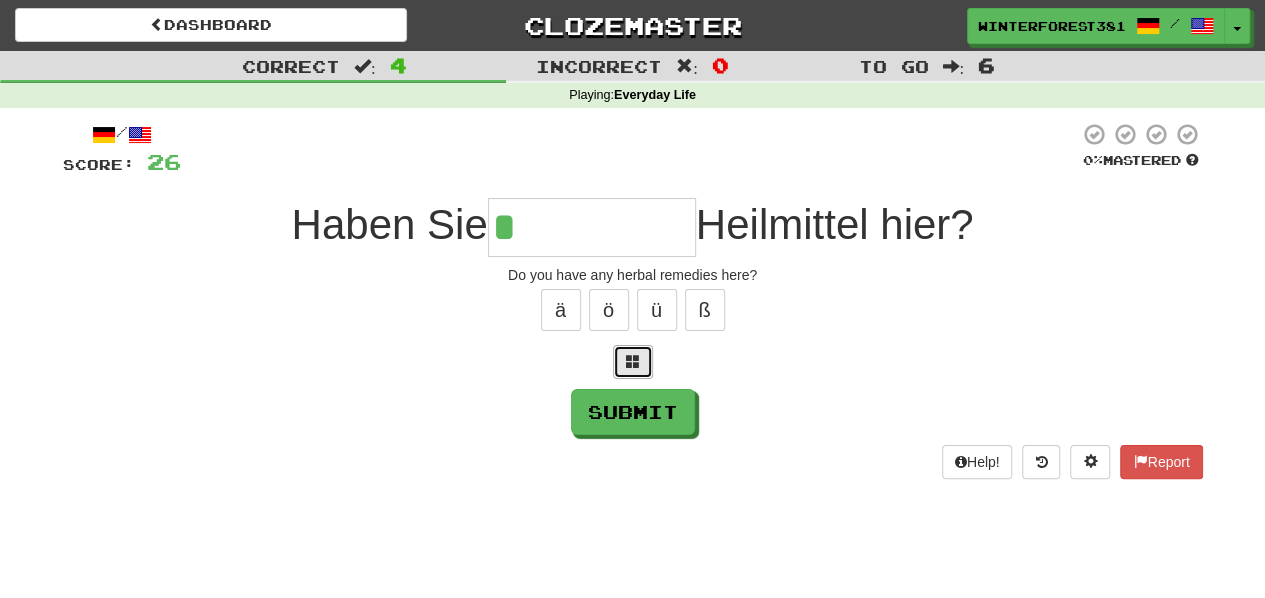 click at bounding box center [633, 362] 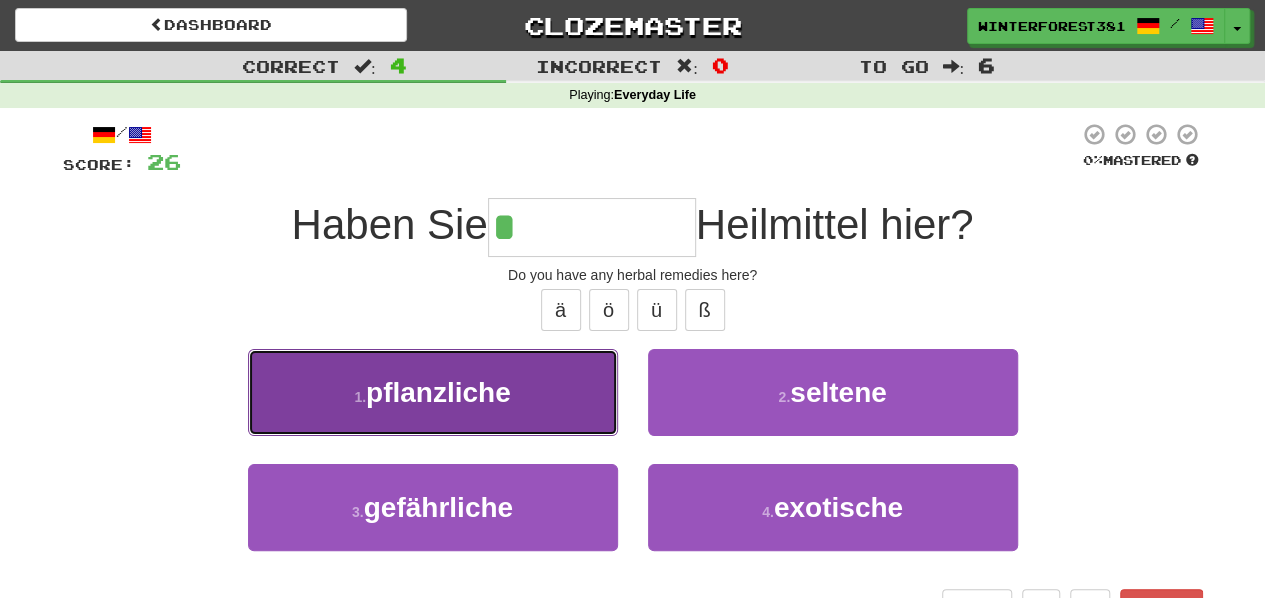 click on "1 .  pflanzliche" at bounding box center (433, 392) 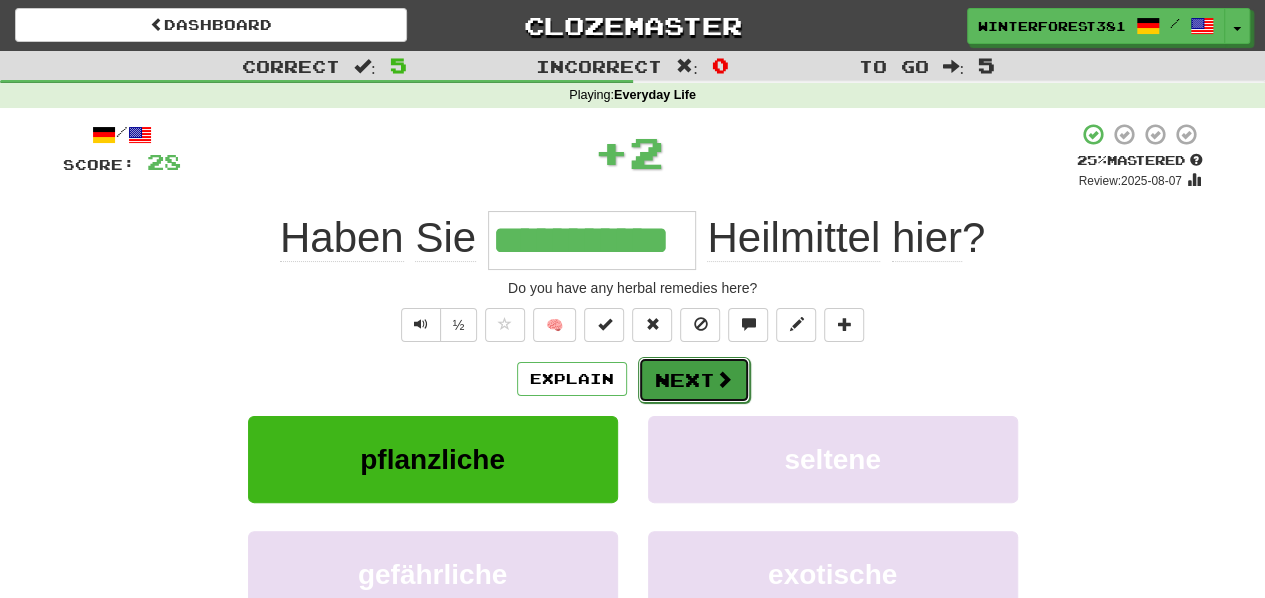 click at bounding box center (724, 379) 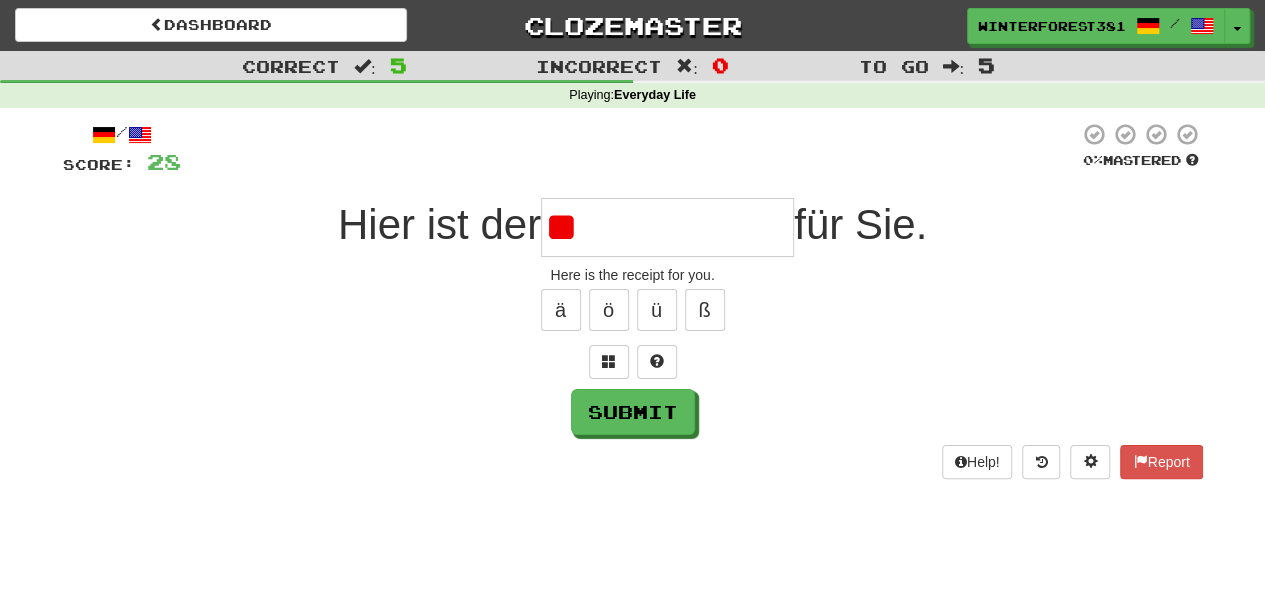 type on "*" 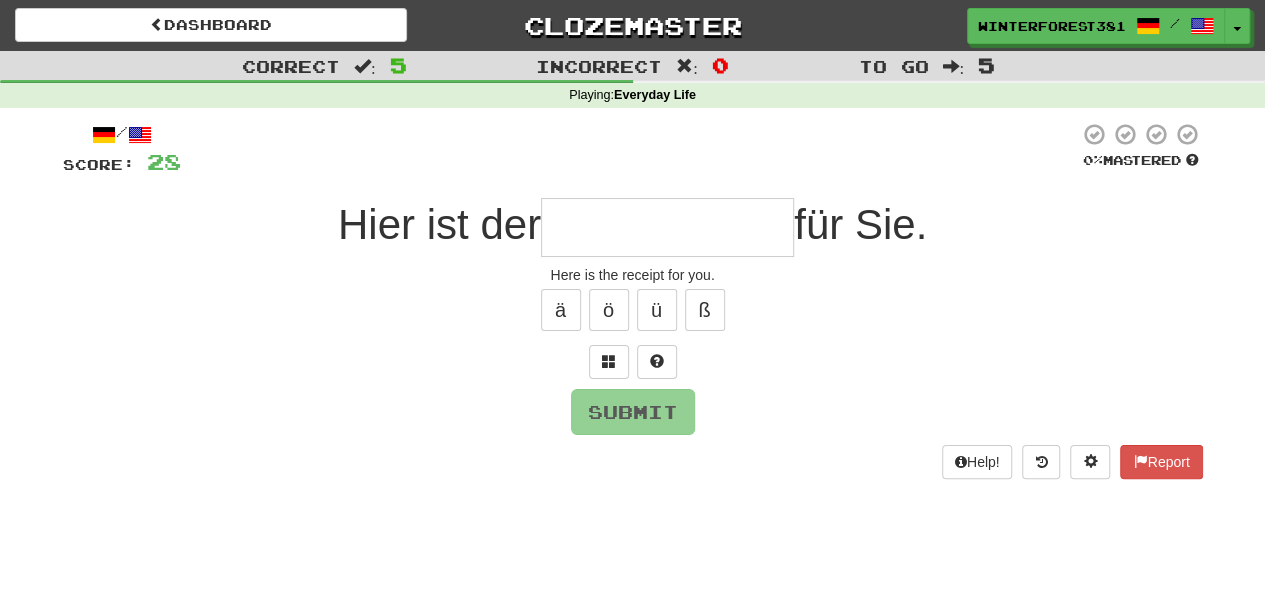 type on "*" 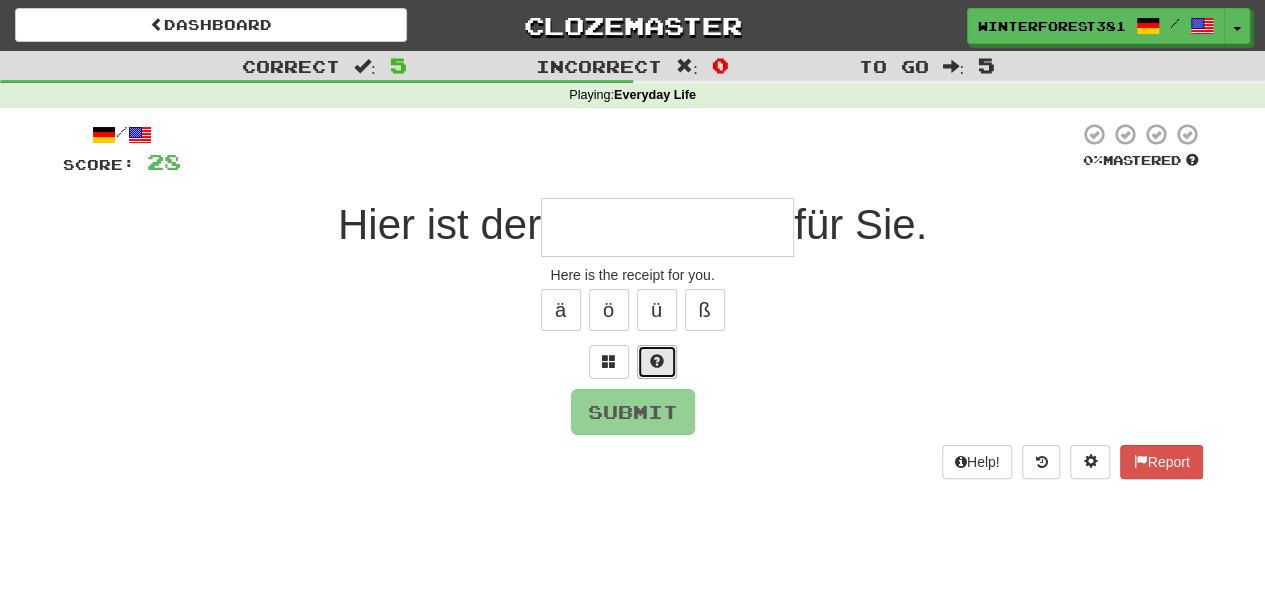 click at bounding box center [657, 362] 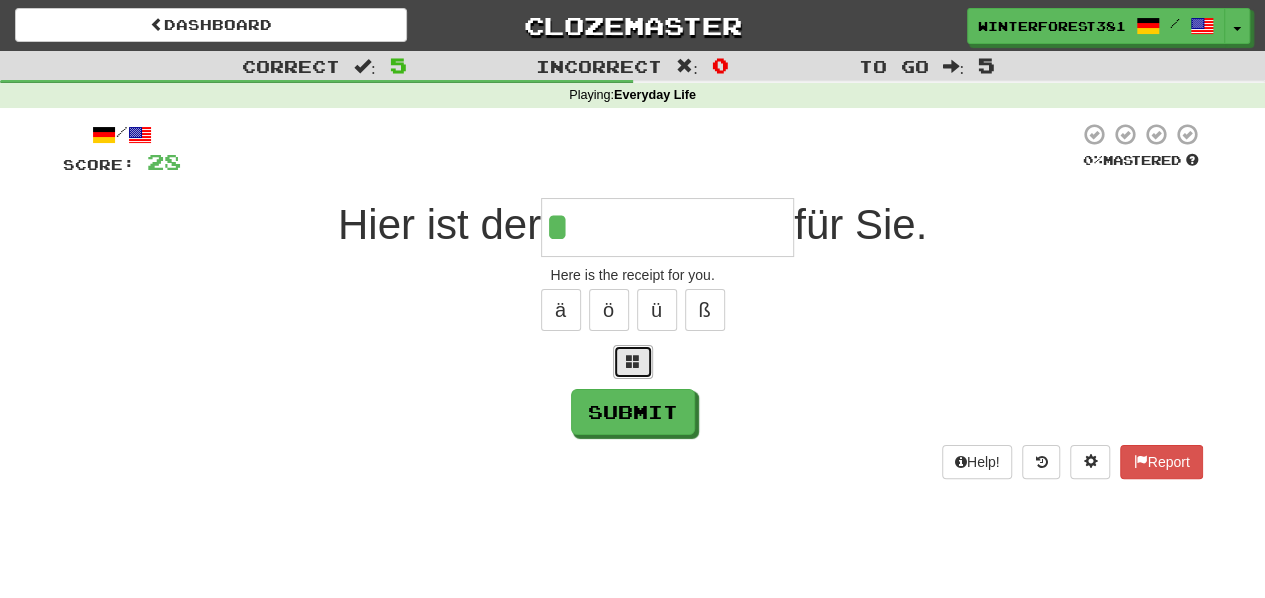 click at bounding box center [633, 362] 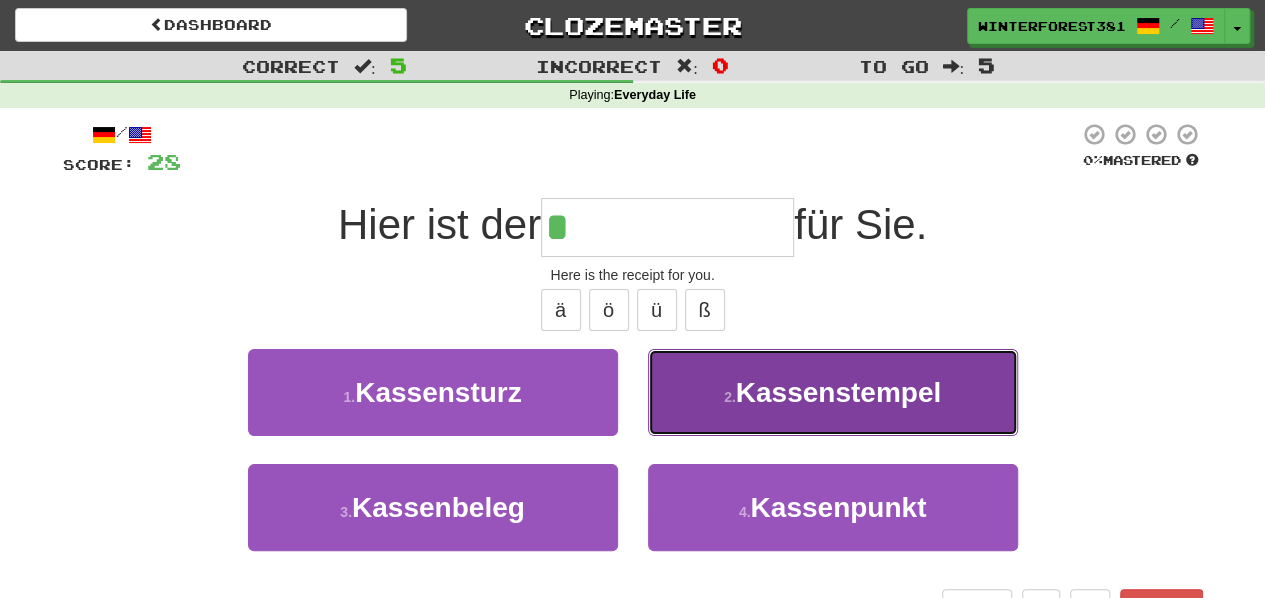 click on "2 .  Kassenstempel" at bounding box center [833, 392] 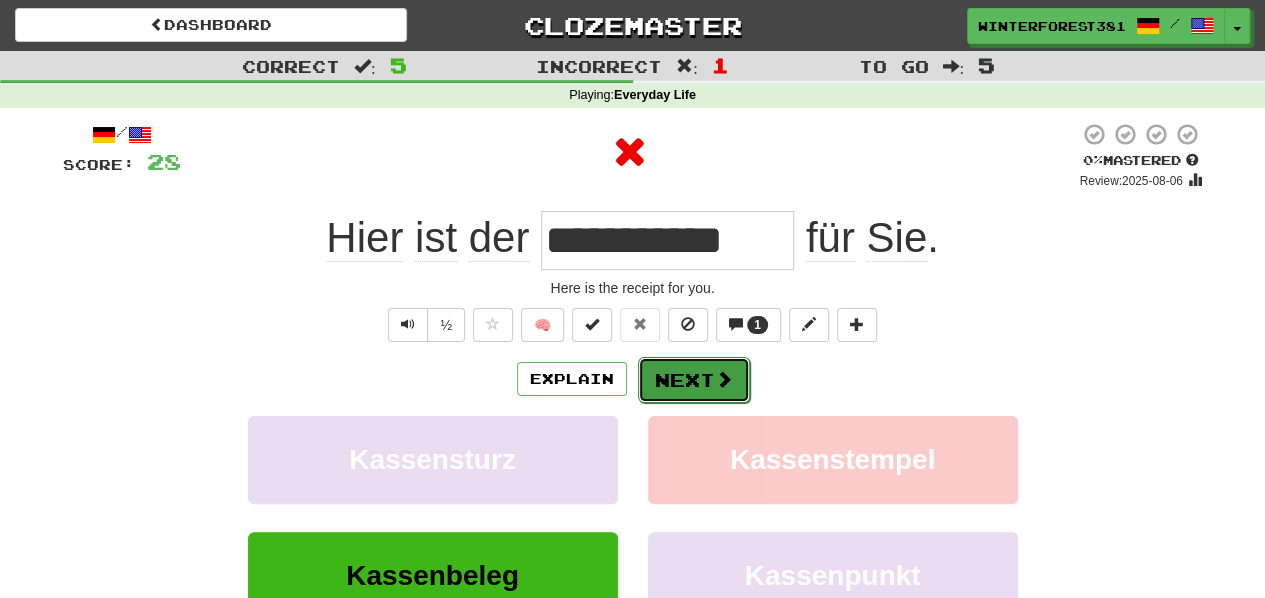 click on "Next" at bounding box center [694, 380] 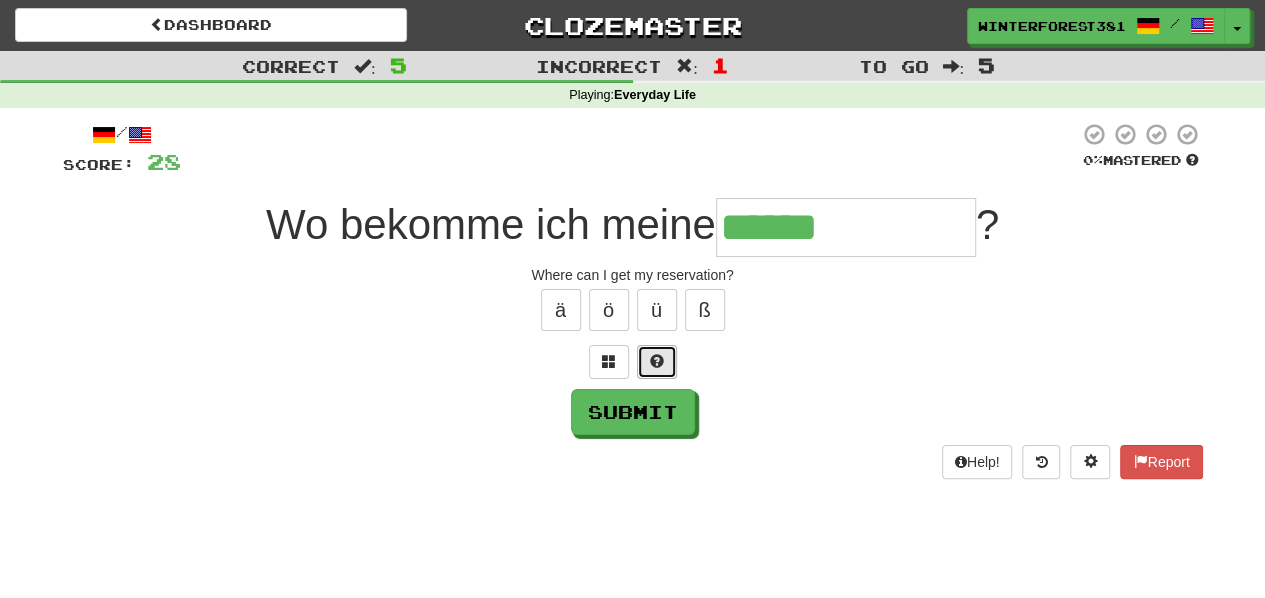 click at bounding box center [657, 362] 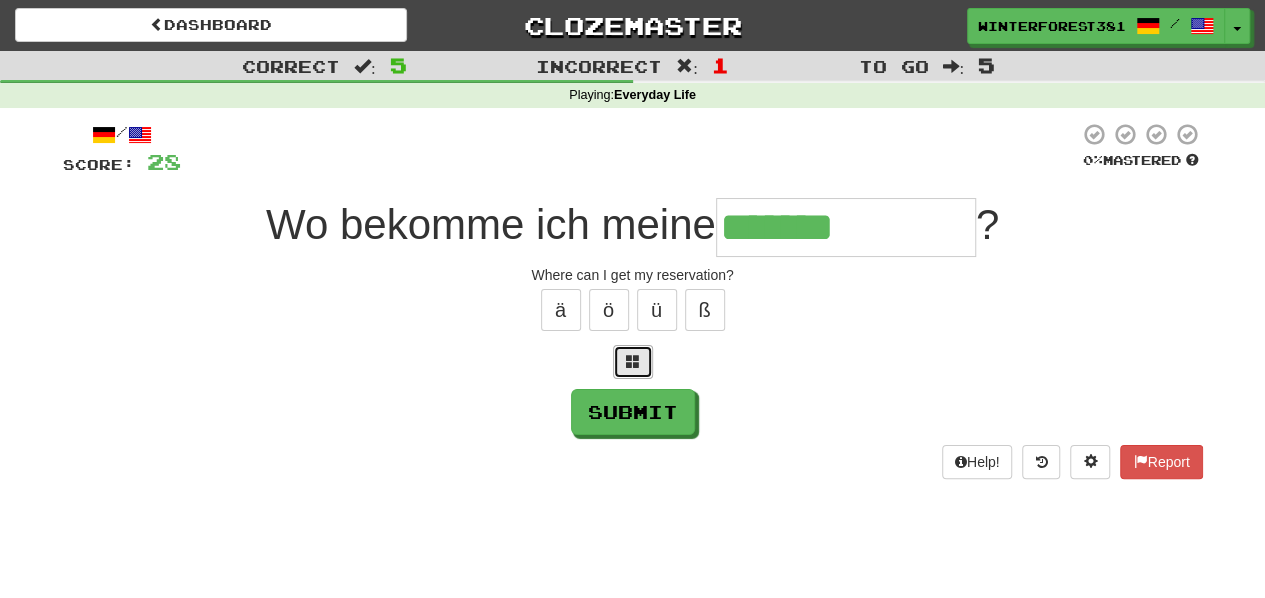click at bounding box center [633, 361] 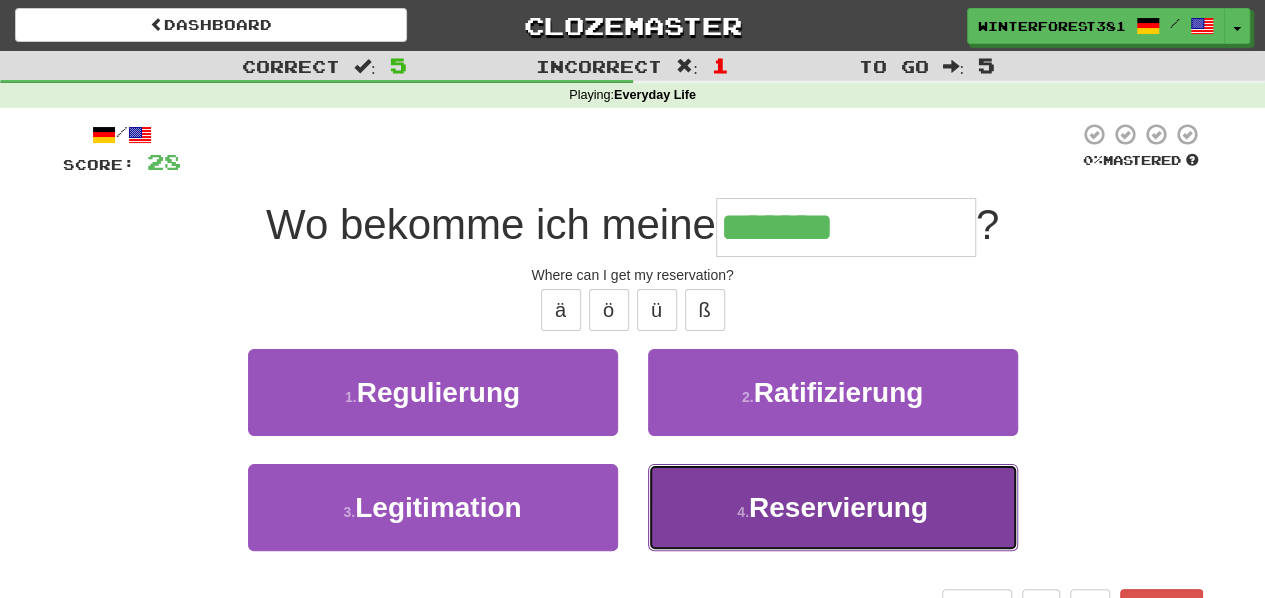 click on "4 .  Reservierung" at bounding box center (833, 507) 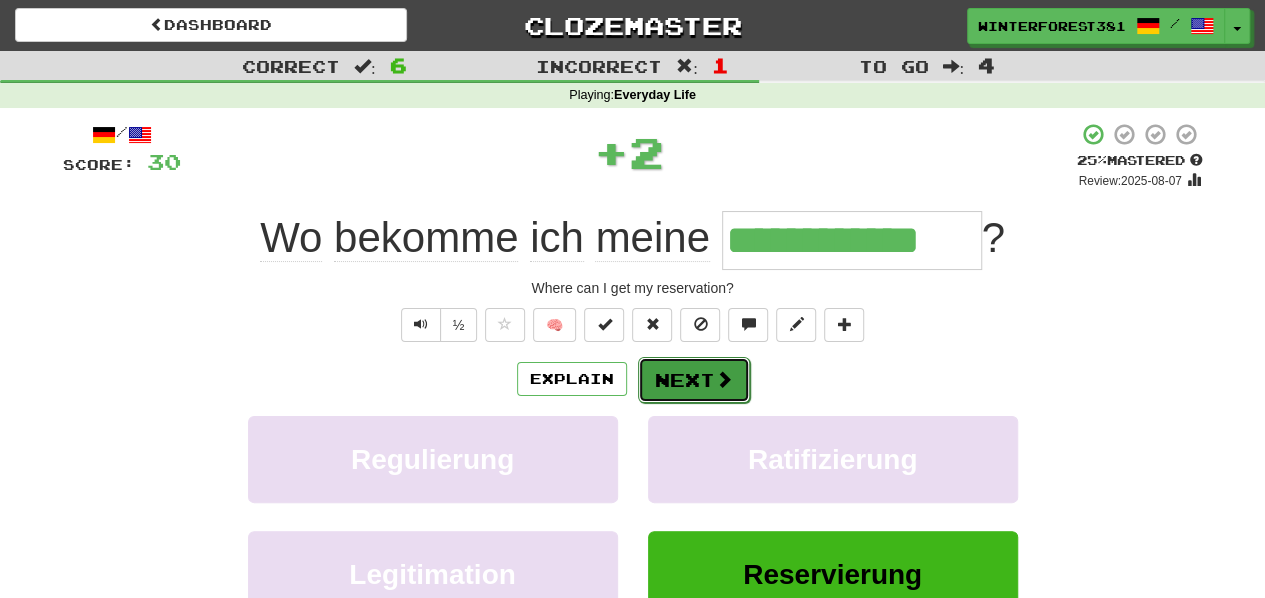 click on "Next" at bounding box center [694, 380] 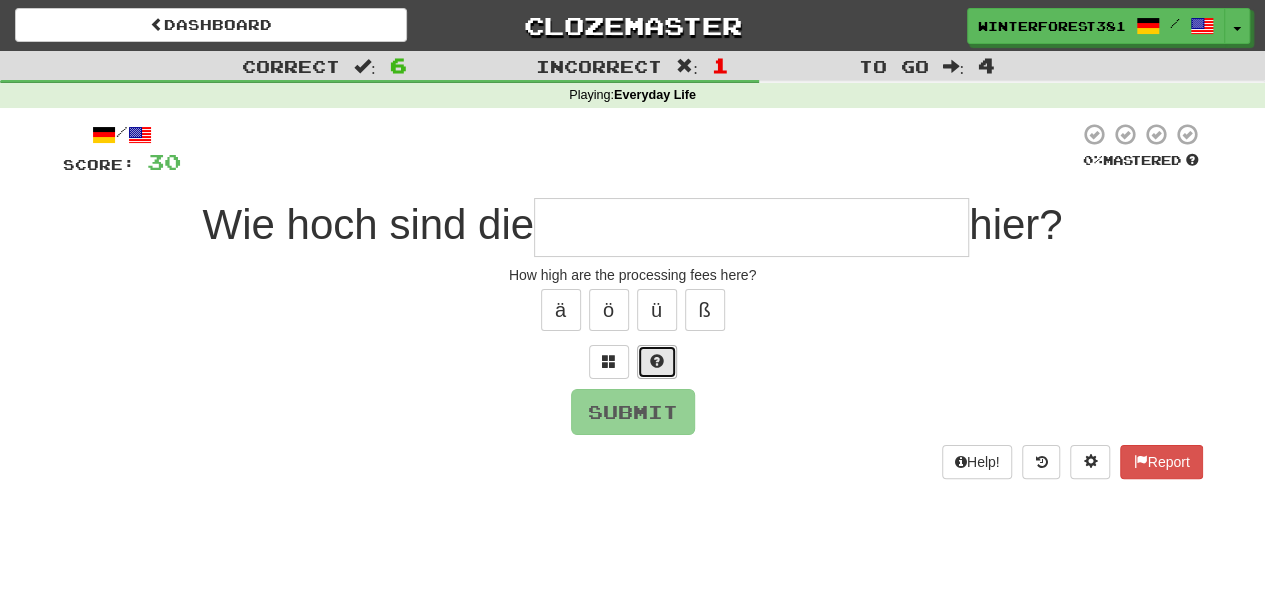 click at bounding box center [657, 362] 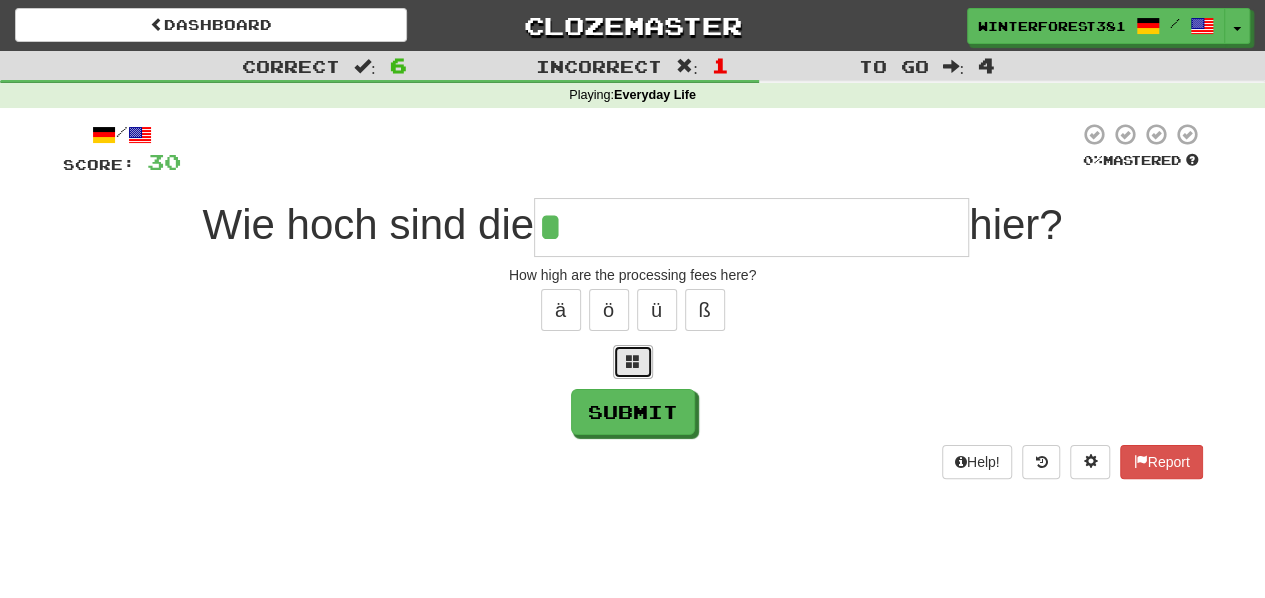 click at bounding box center [633, 362] 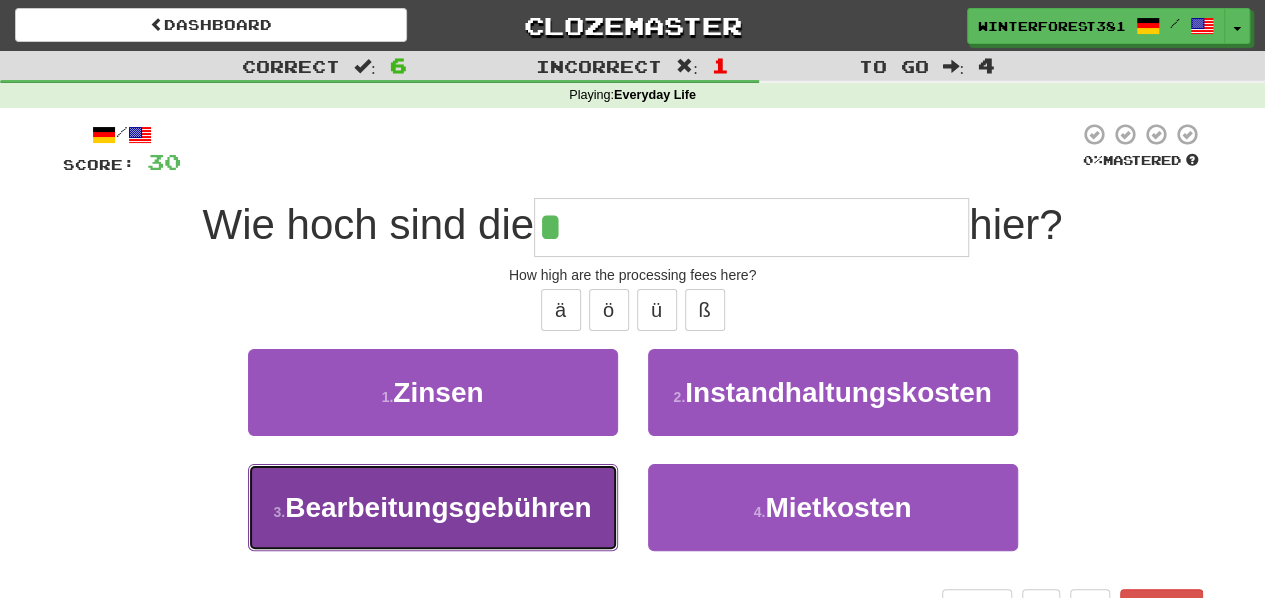 click on "Bearbeitungsgebühren" at bounding box center [438, 507] 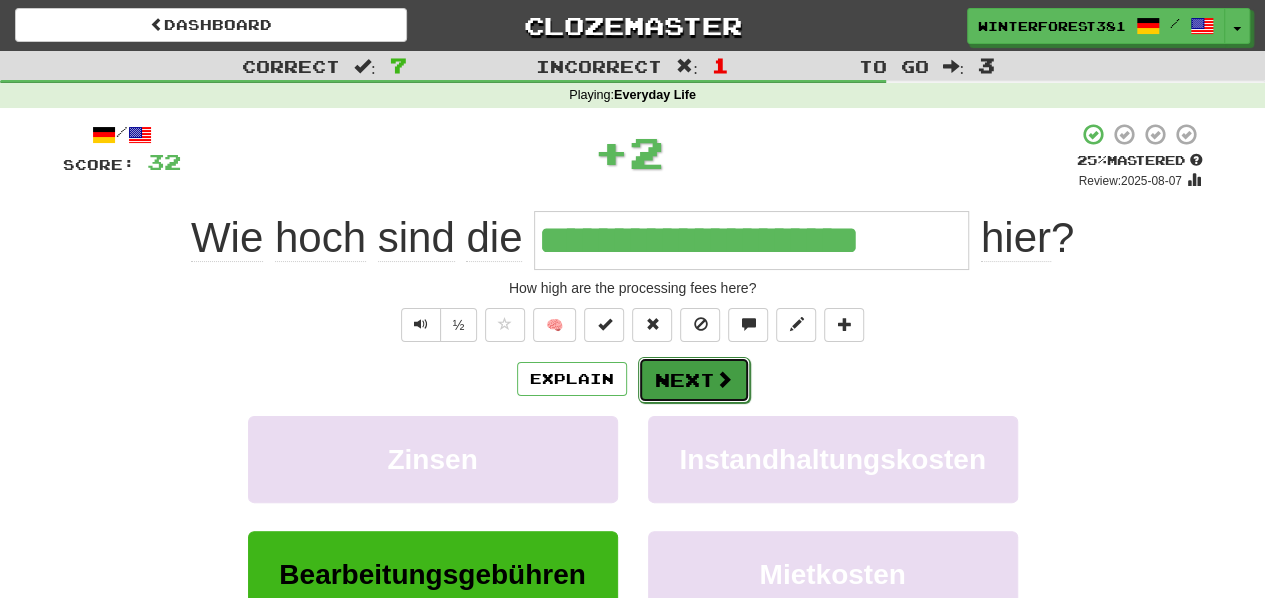 click on "Next" at bounding box center [694, 380] 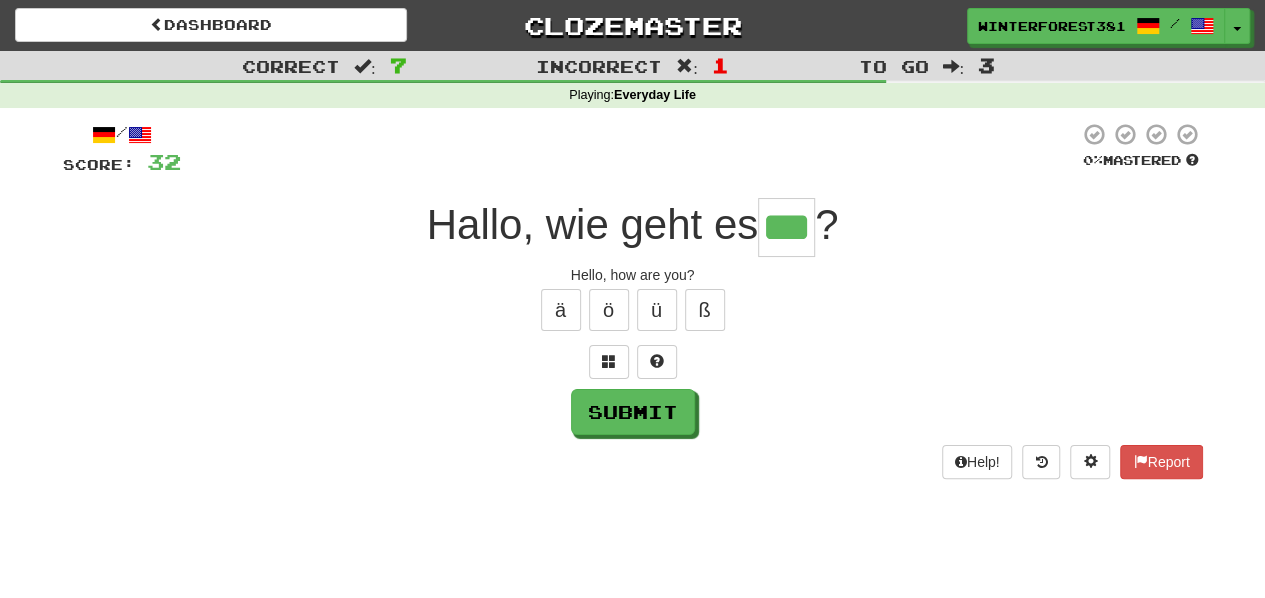 type on "***" 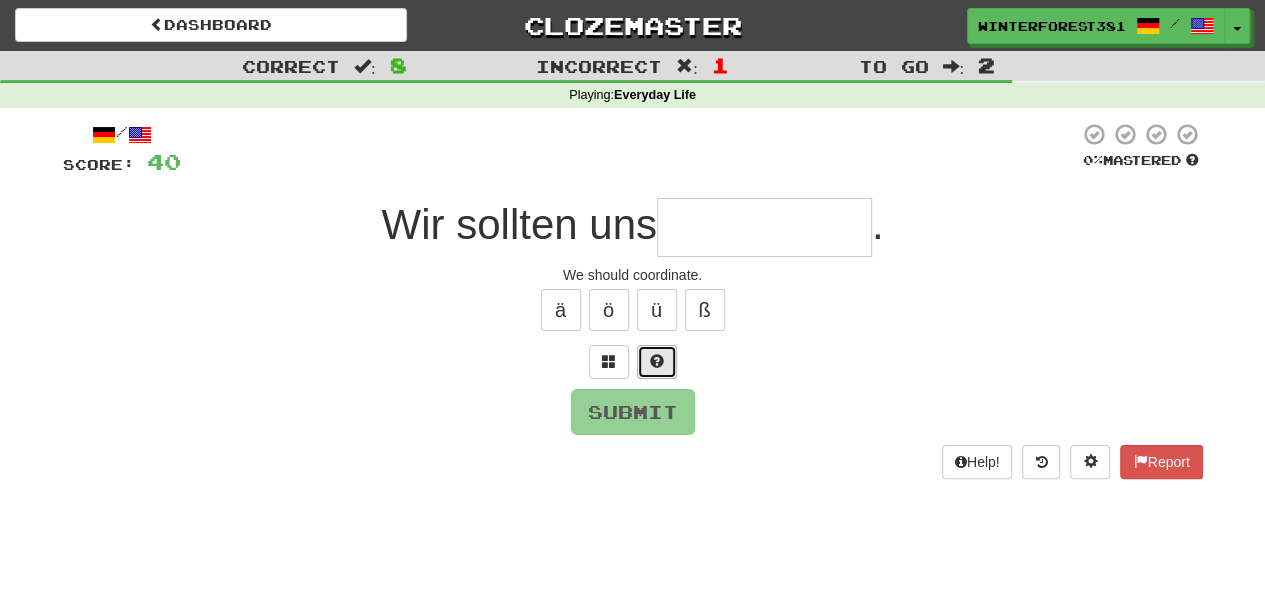 click at bounding box center [657, 362] 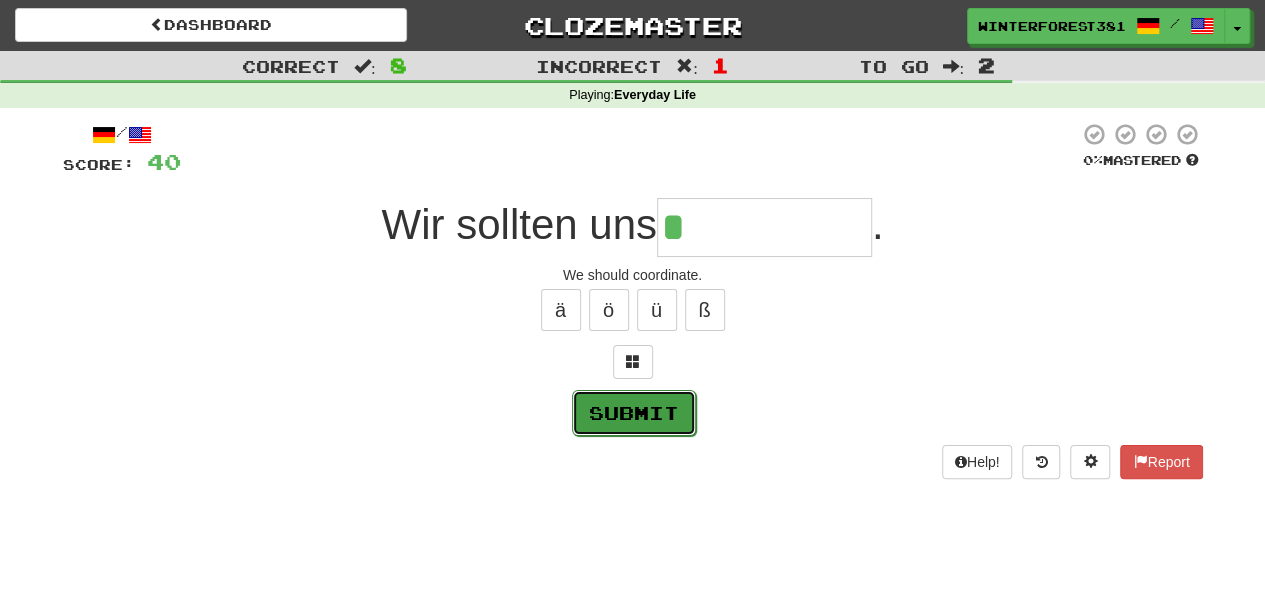 click on "Submit" at bounding box center [634, 413] 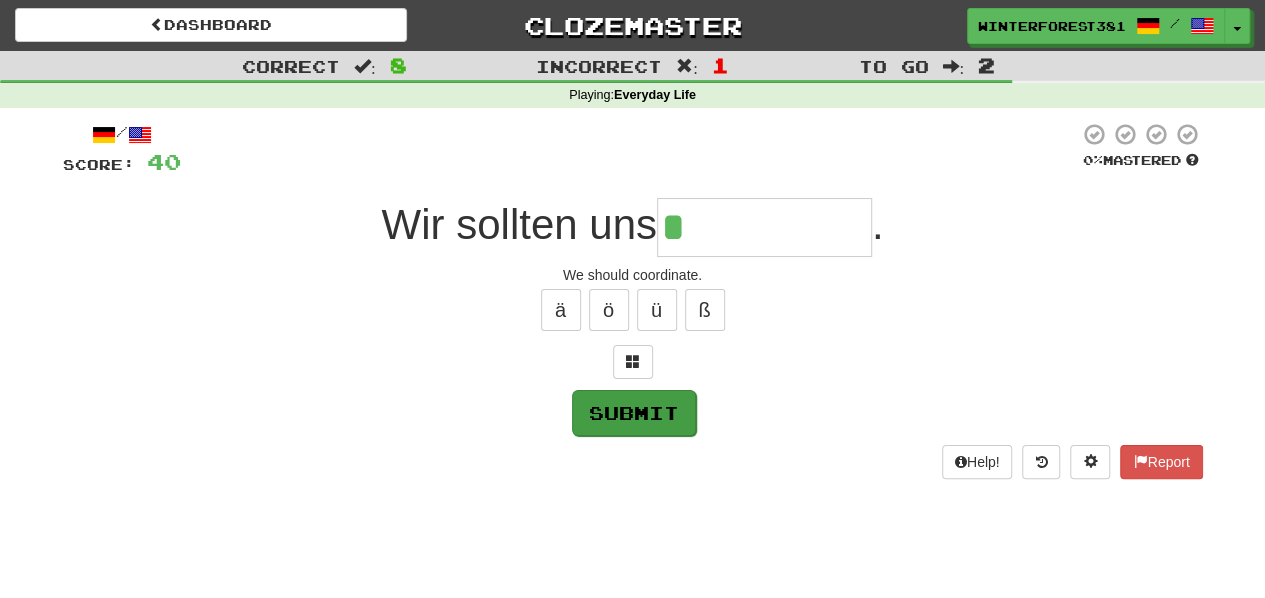 type on "*********" 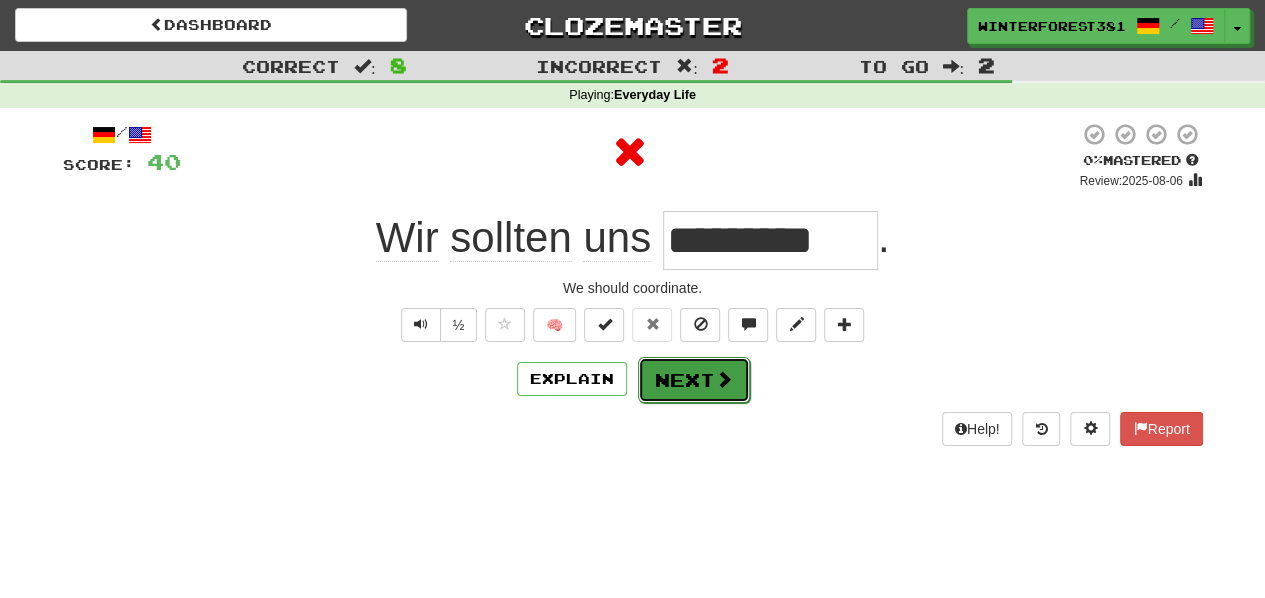 click on "Next" at bounding box center (694, 380) 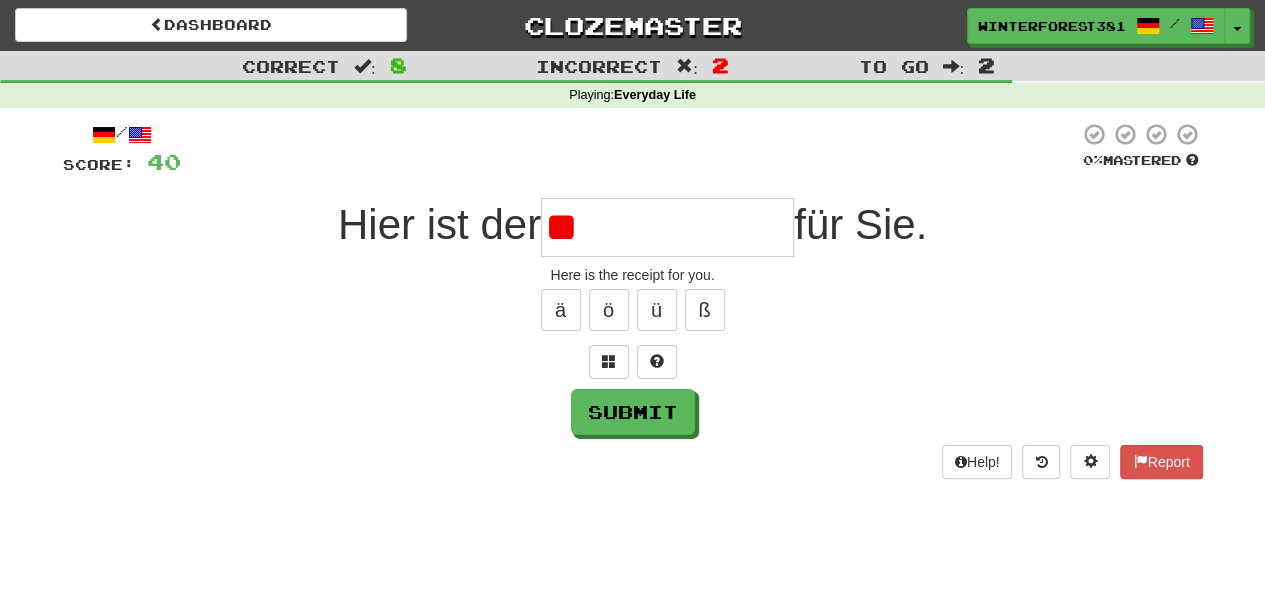 type on "*" 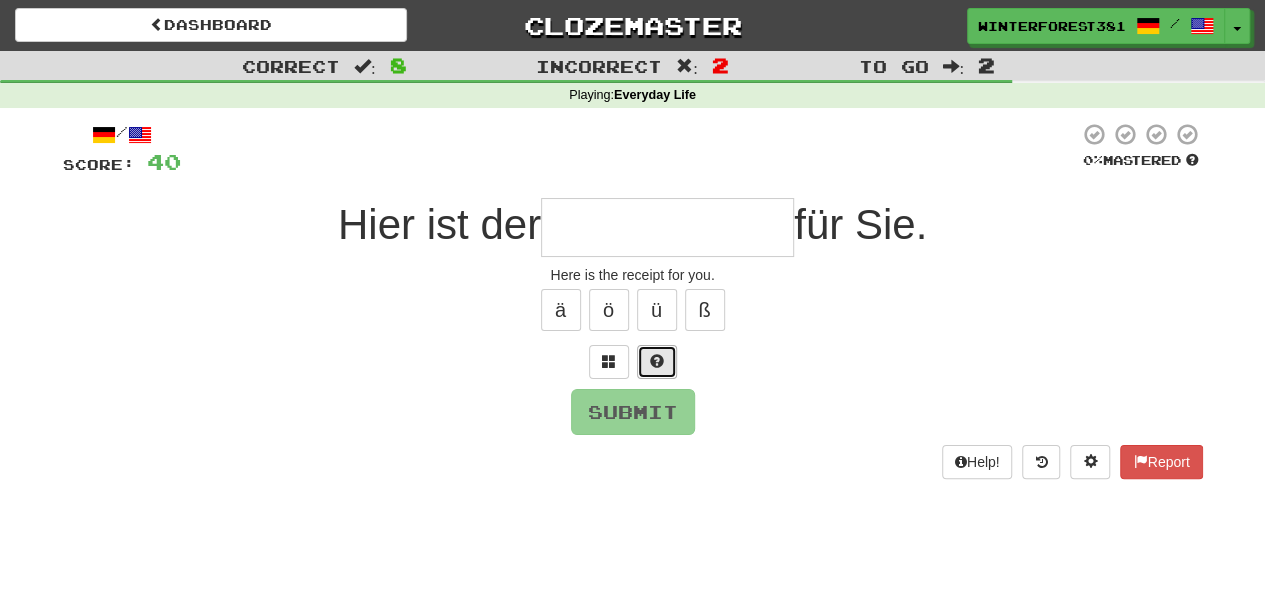 click at bounding box center [657, 361] 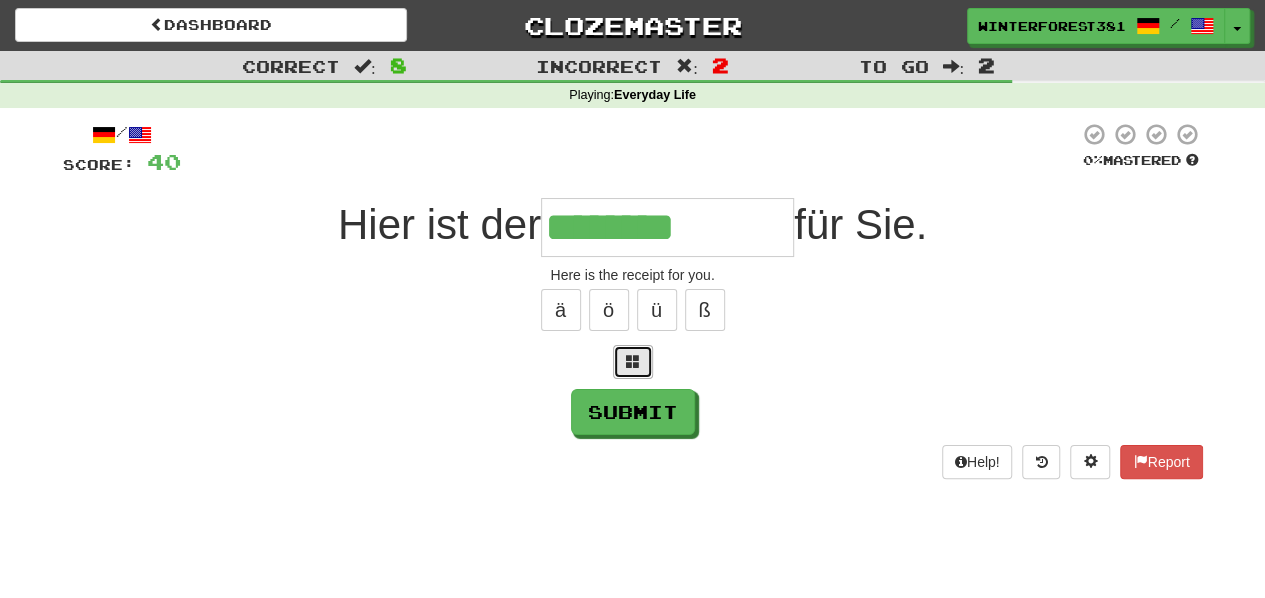 click at bounding box center (633, 361) 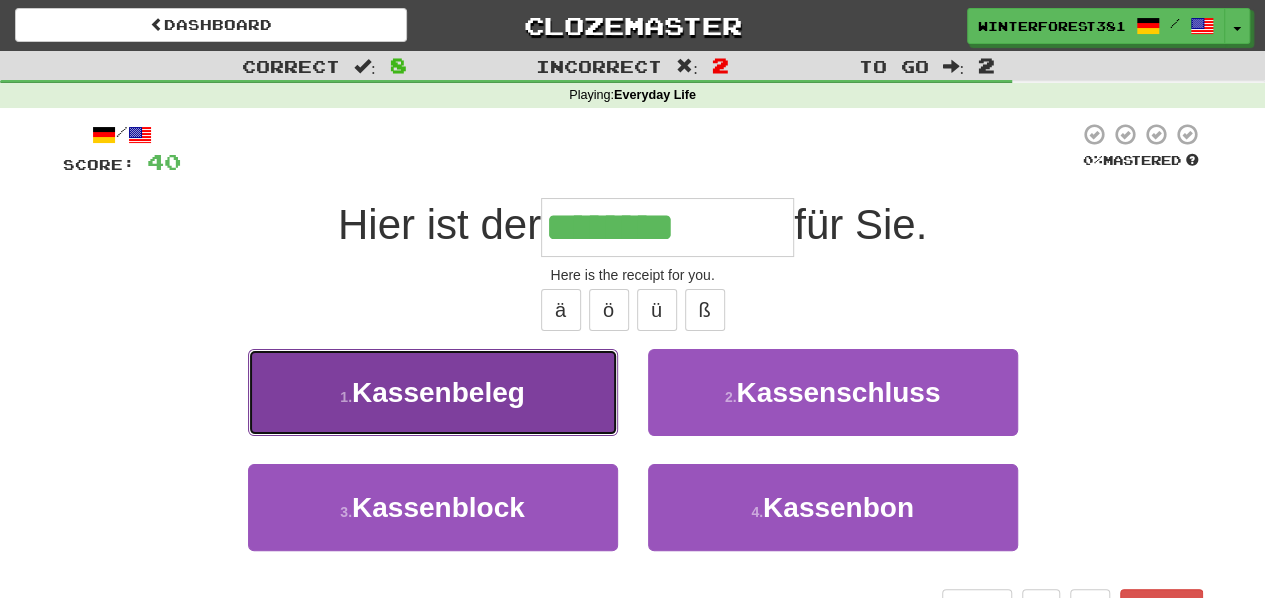 click on "1 .  Kassenbeleg" at bounding box center [433, 392] 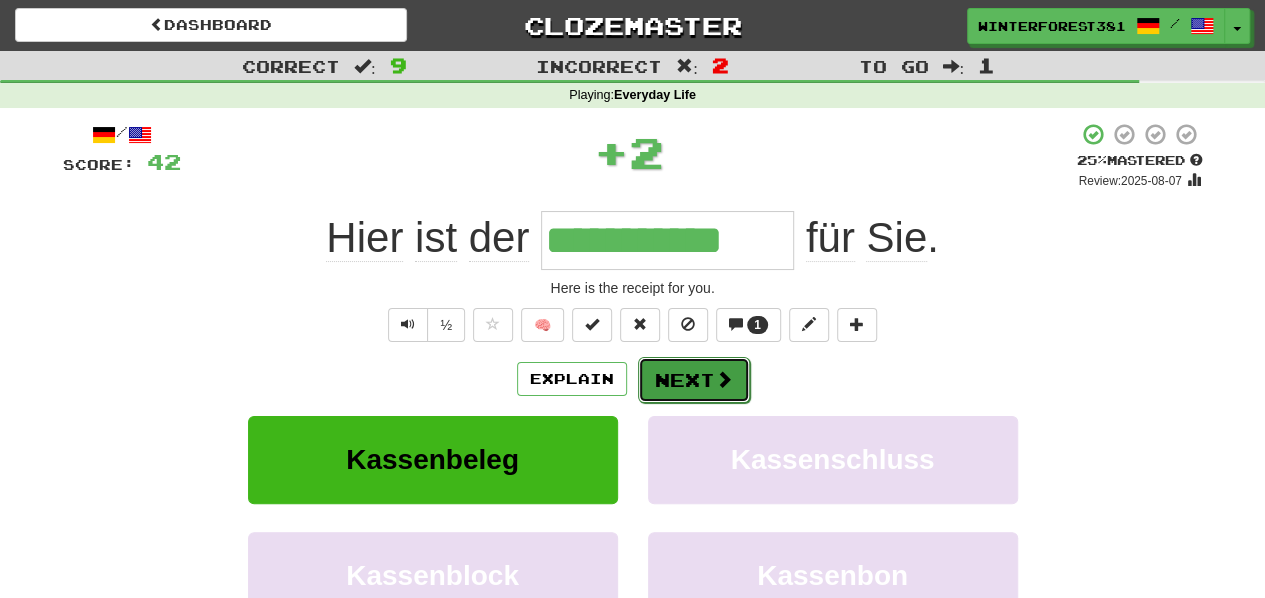 click on "Next" at bounding box center [694, 380] 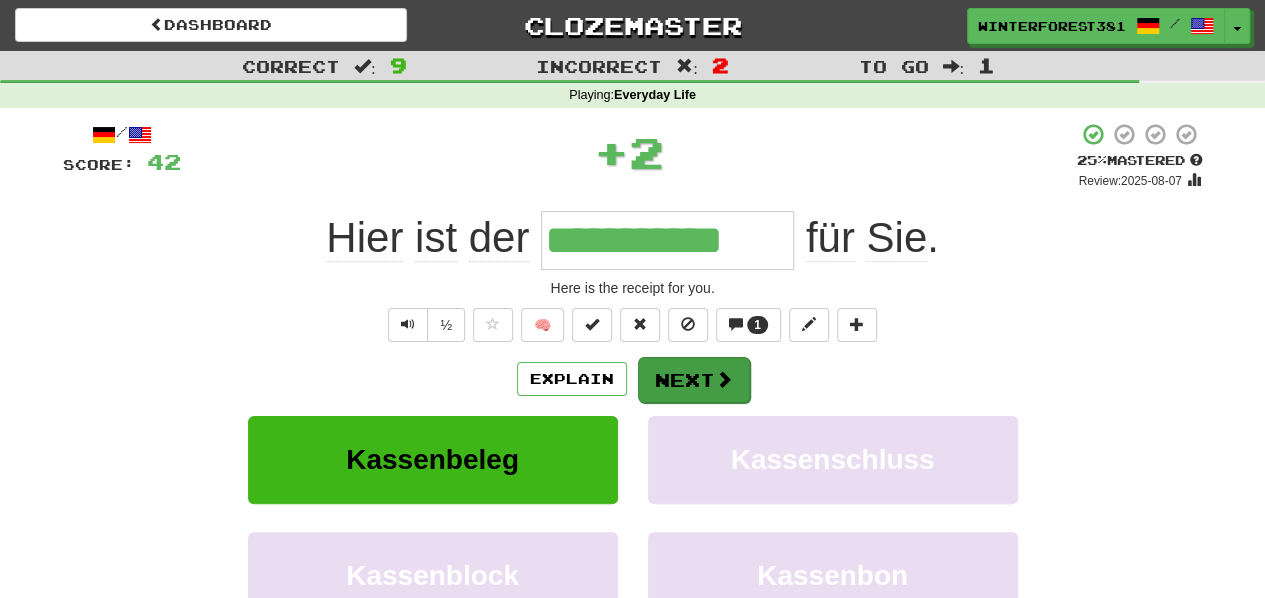 type 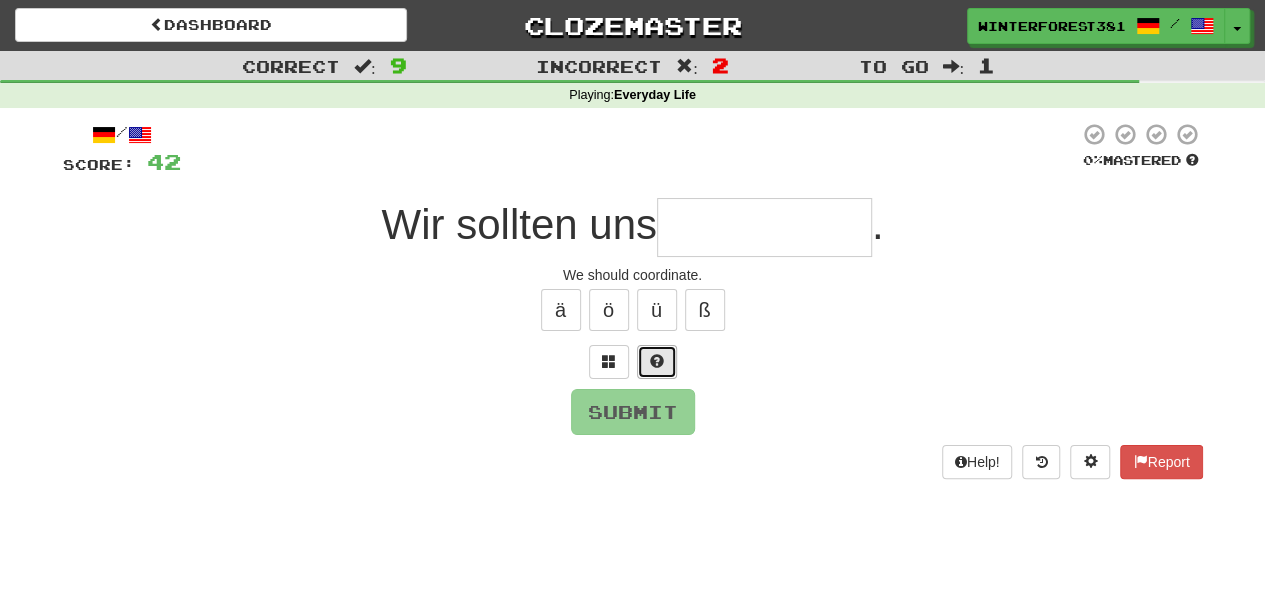 type 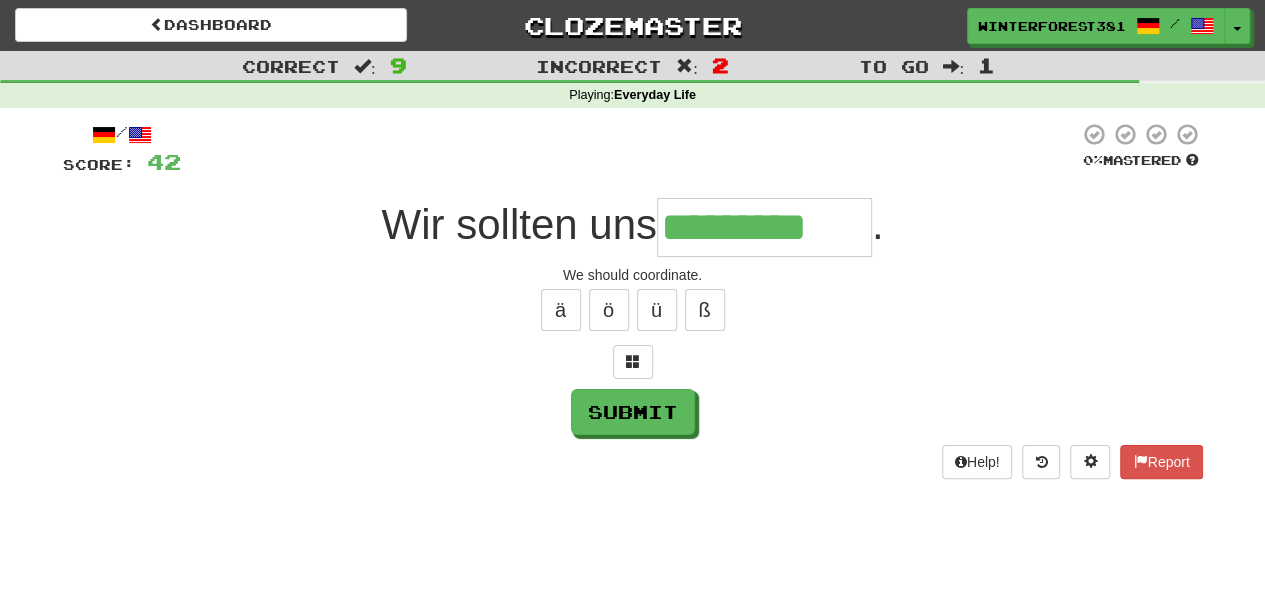 type on "*********" 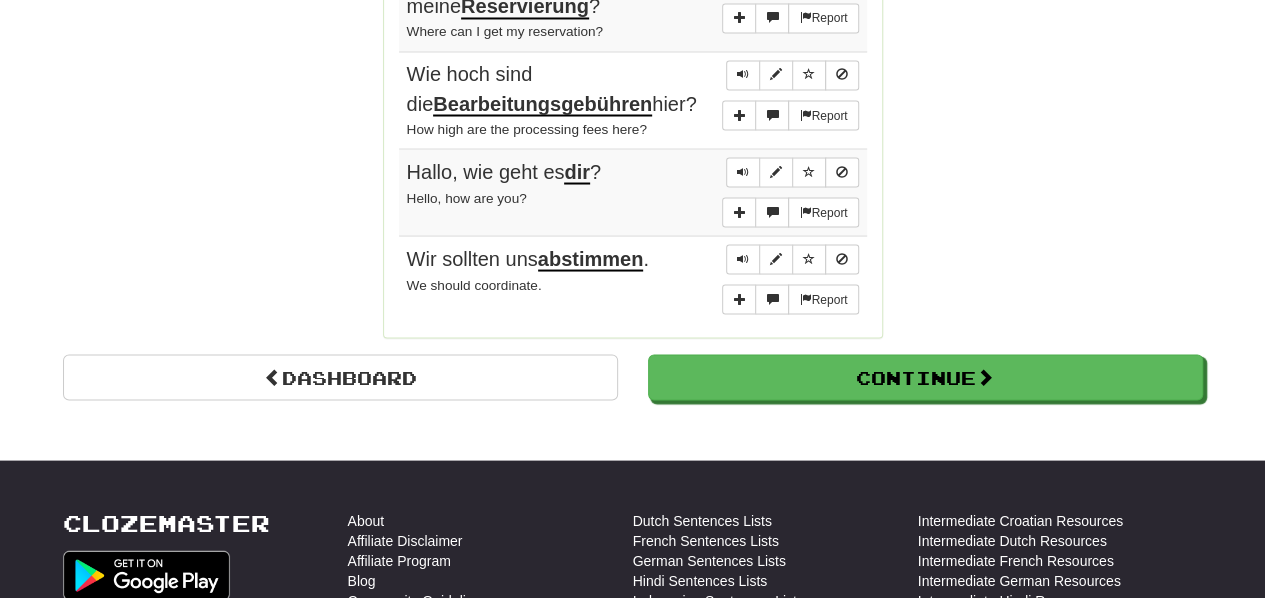 scroll, scrollTop: 1930, scrollLeft: 0, axis: vertical 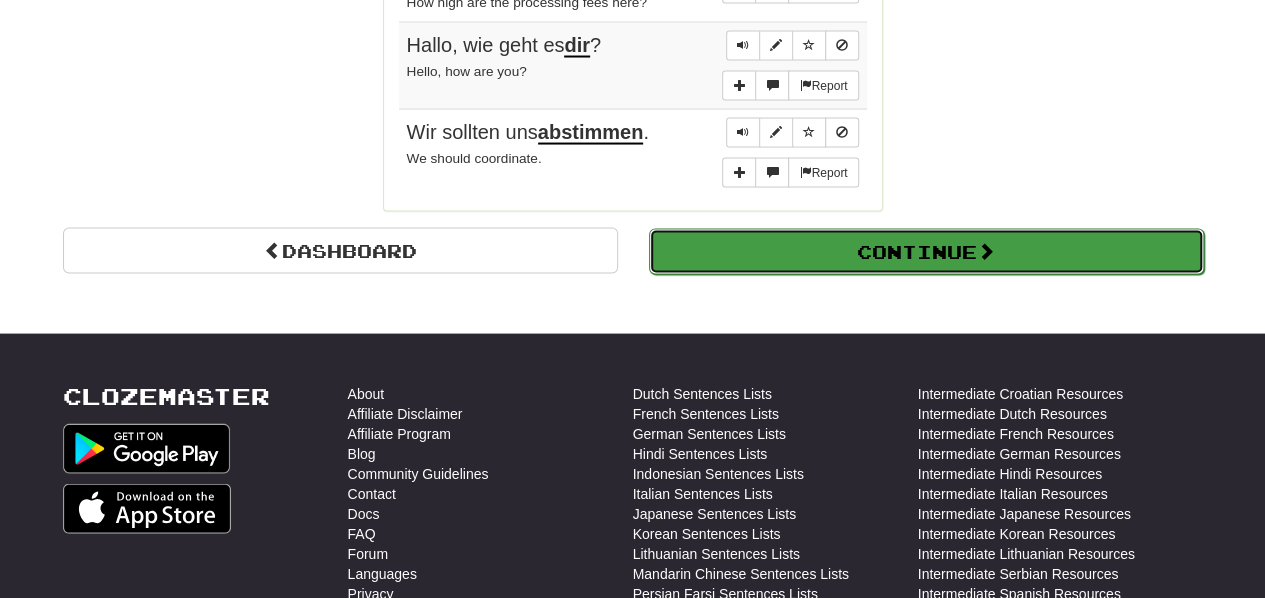 click on "Continue" at bounding box center [926, 252] 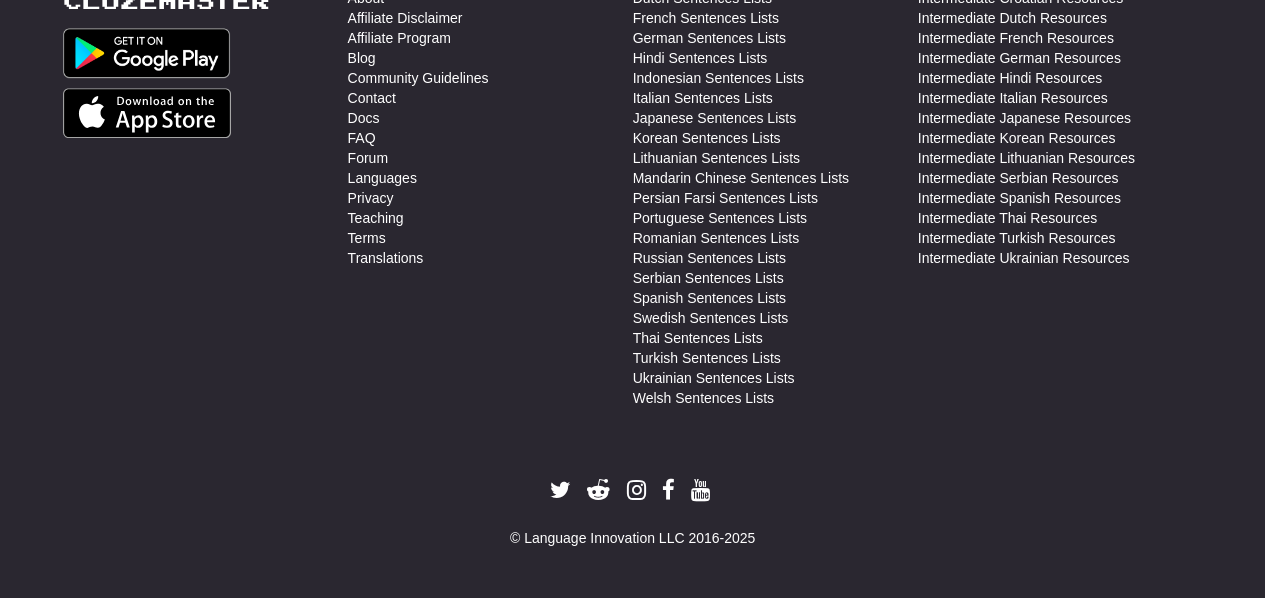scroll, scrollTop: 710, scrollLeft: 0, axis: vertical 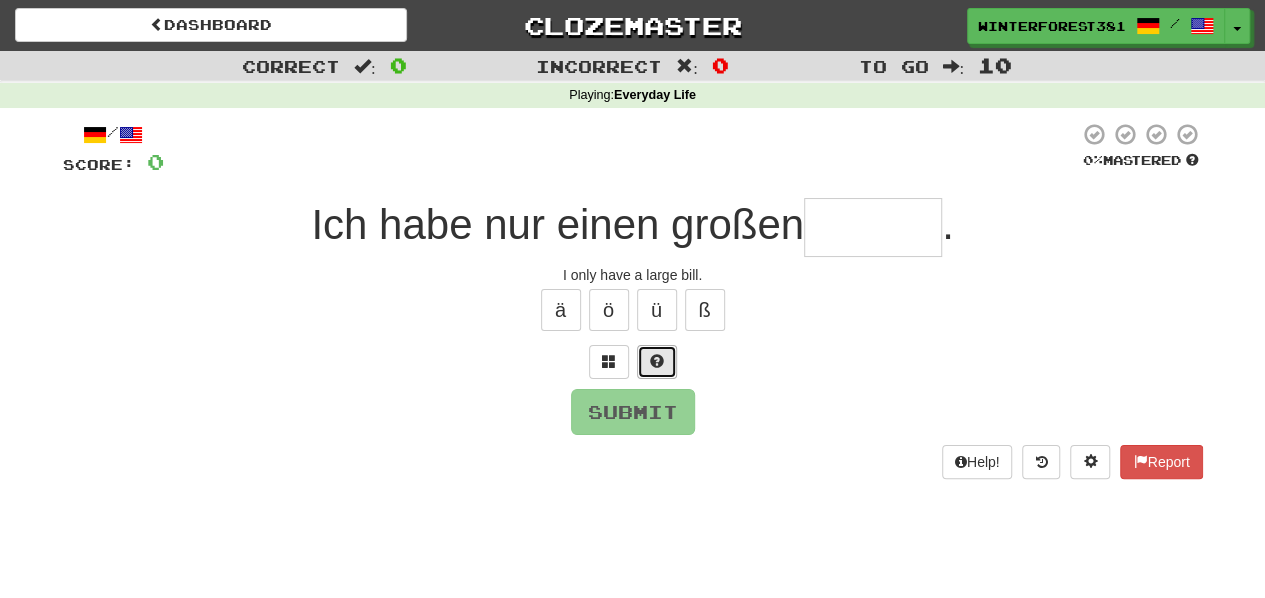 click at bounding box center [657, 362] 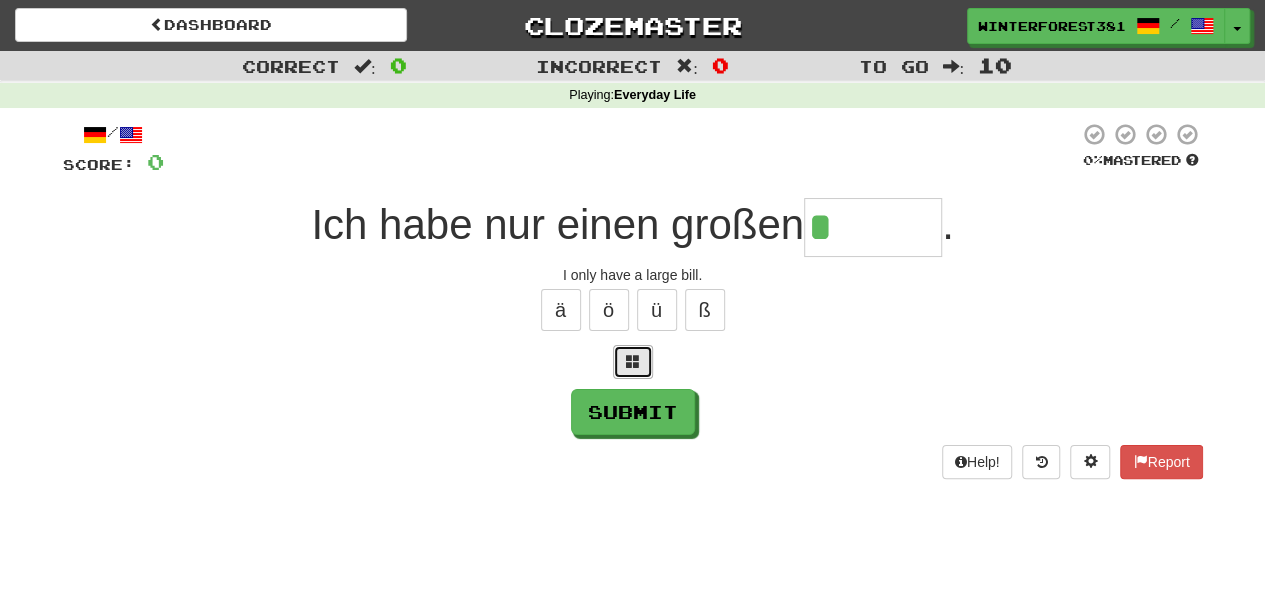 click at bounding box center (633, 362) 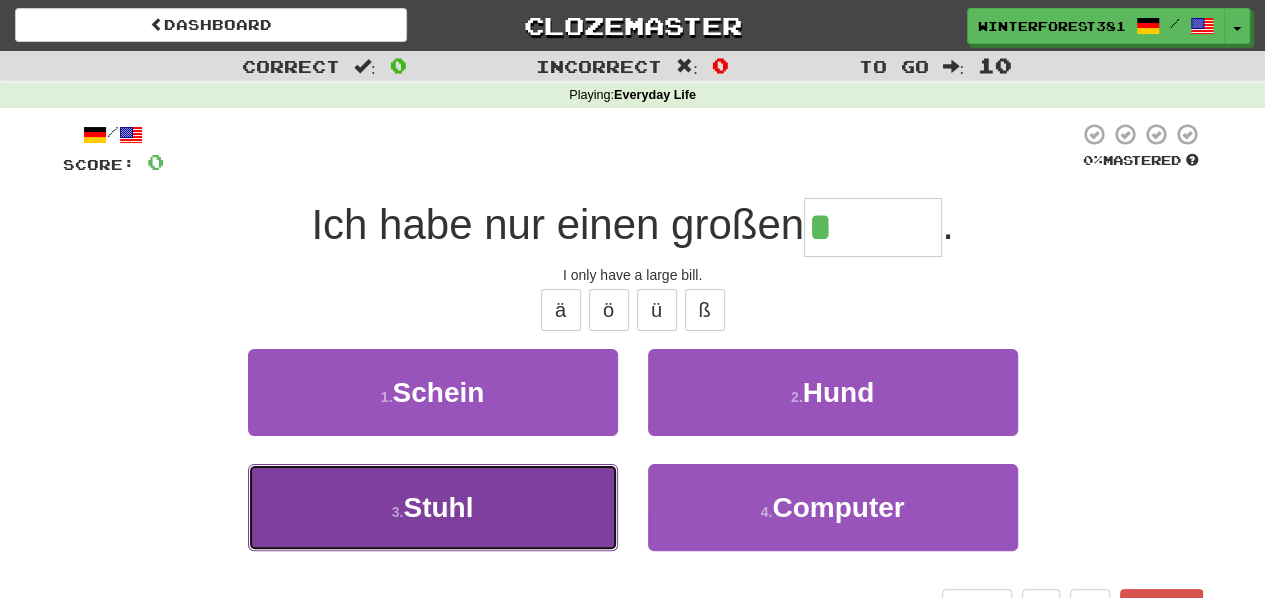 click on "3 .  Stuhl" at bounding box center (433, 507) 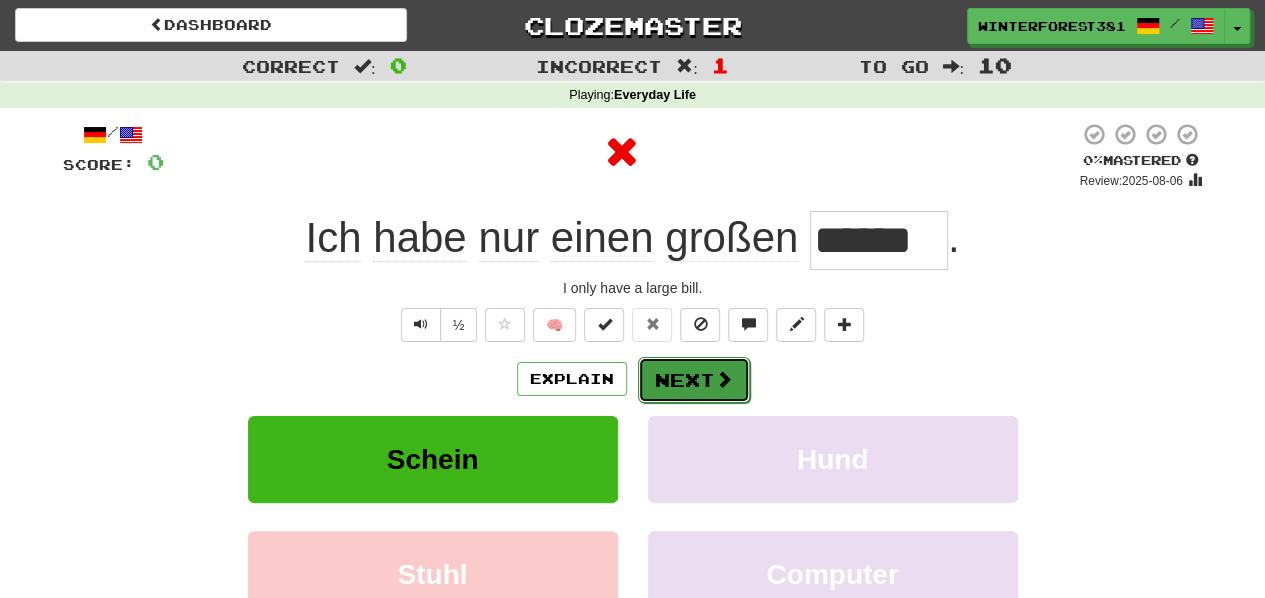click on "Next" at bounding box center (694, 380) 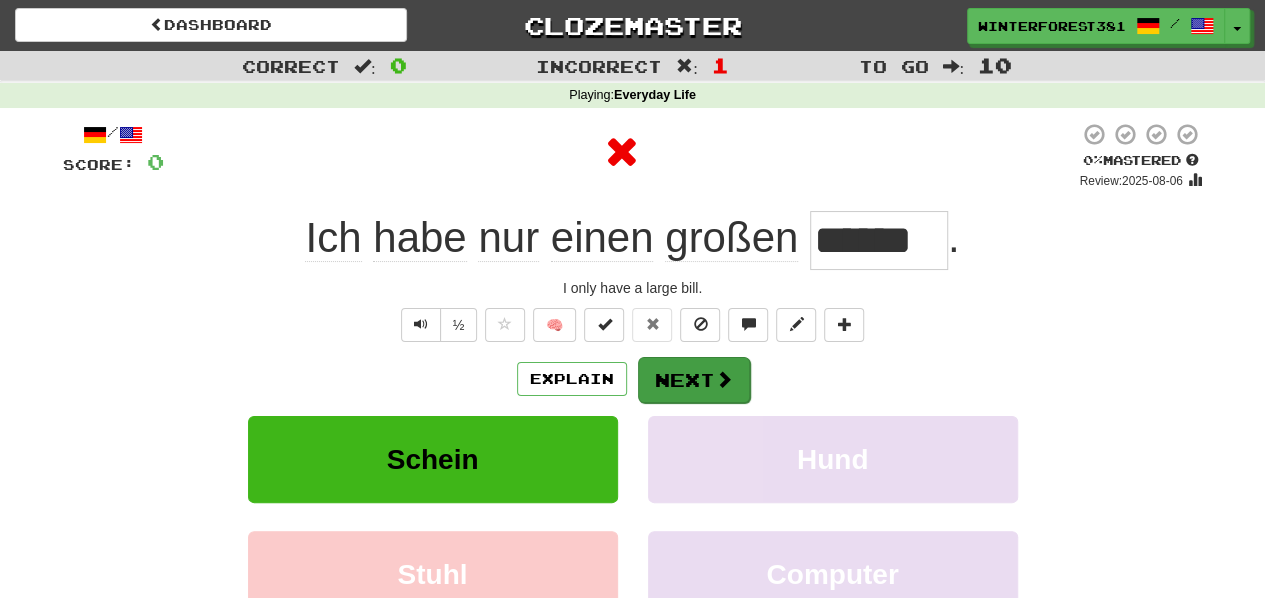 type 